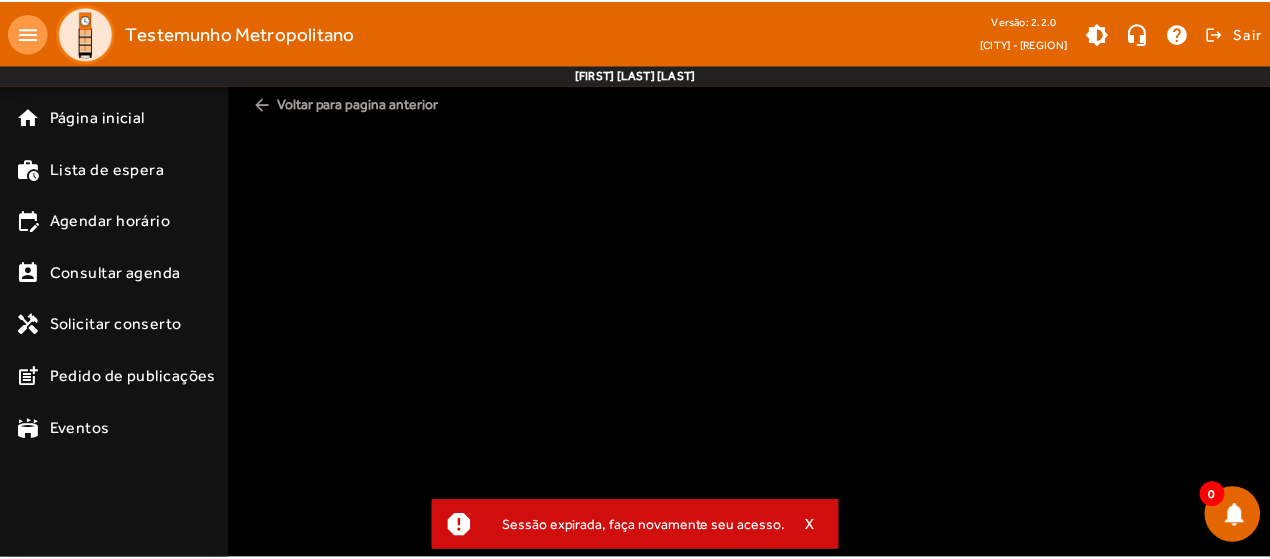 scroll, scrollTop: 0, scrollLeft: 0, axis: both 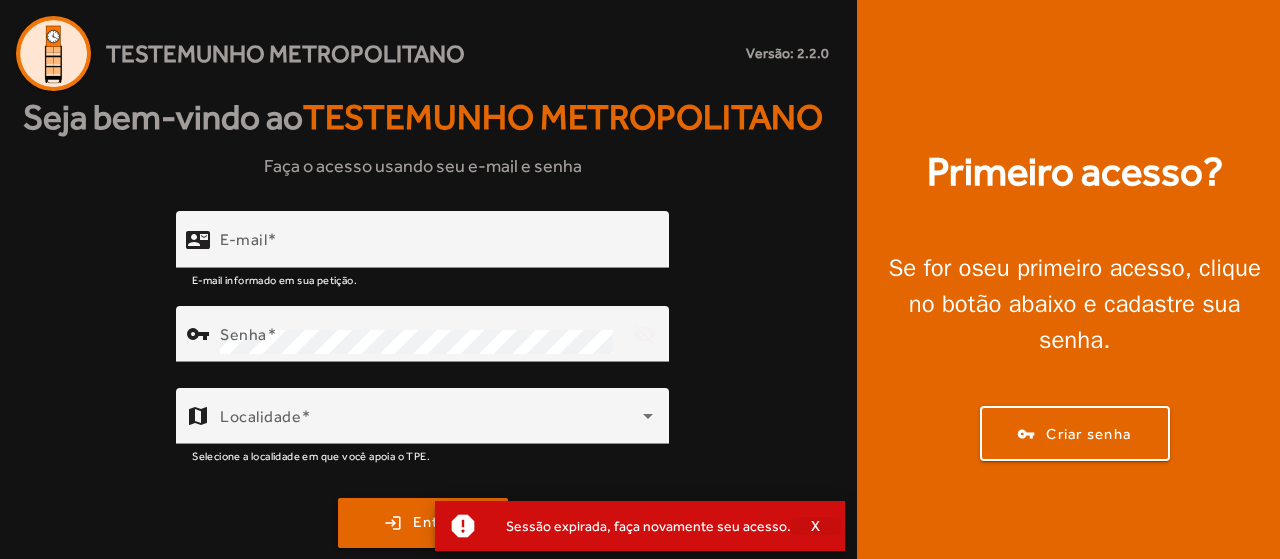 type 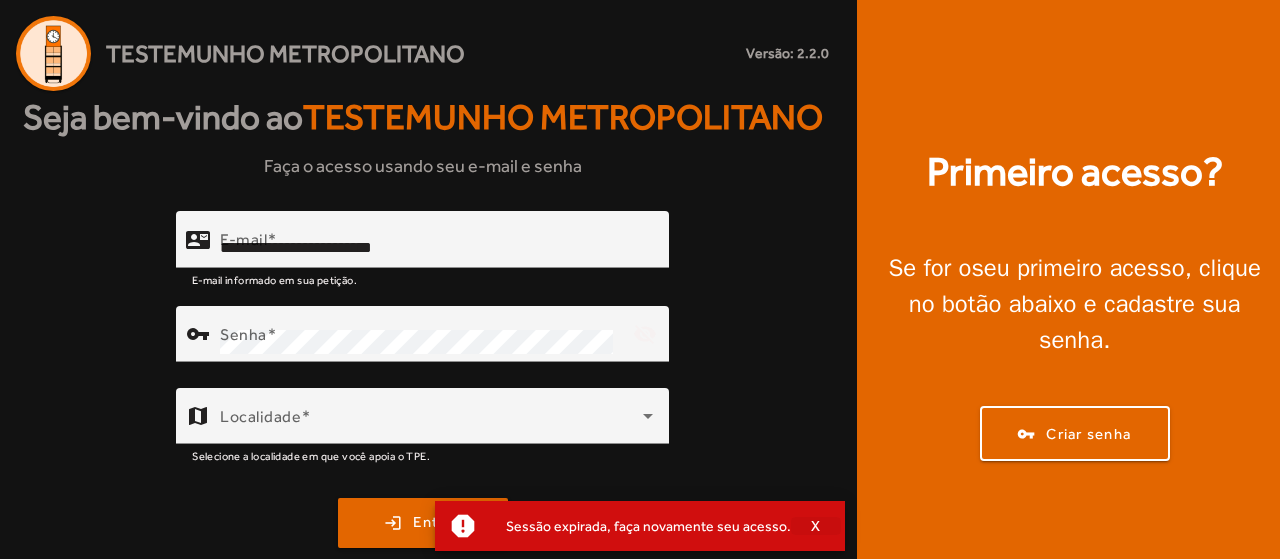 click on "X" at bounding box center [816, 526] 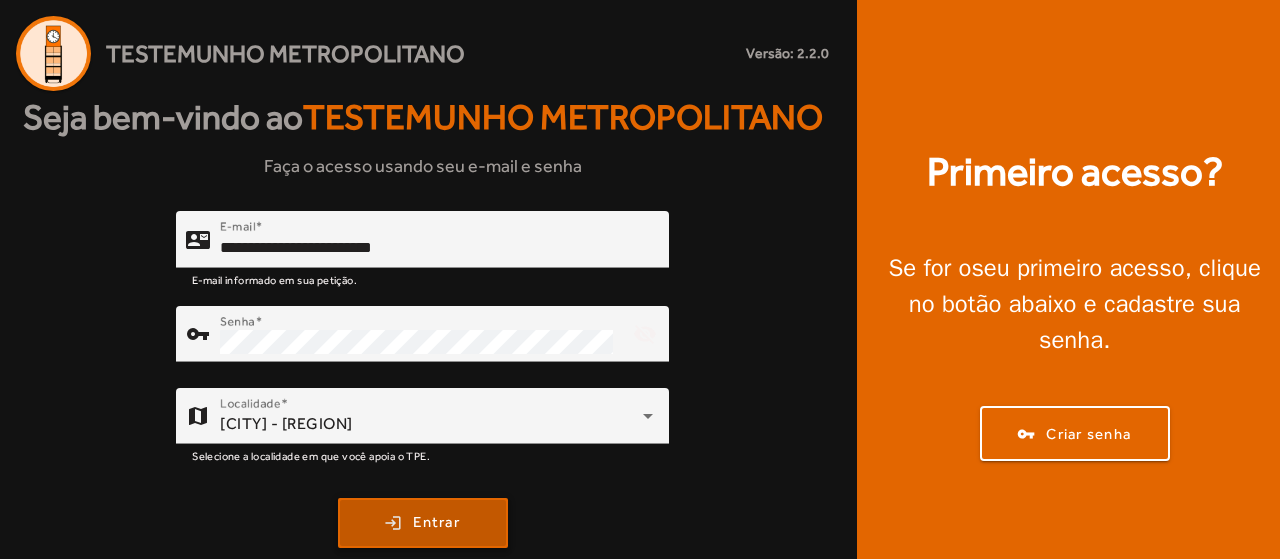 click on "Entrar" at bounding box center [436, 522] 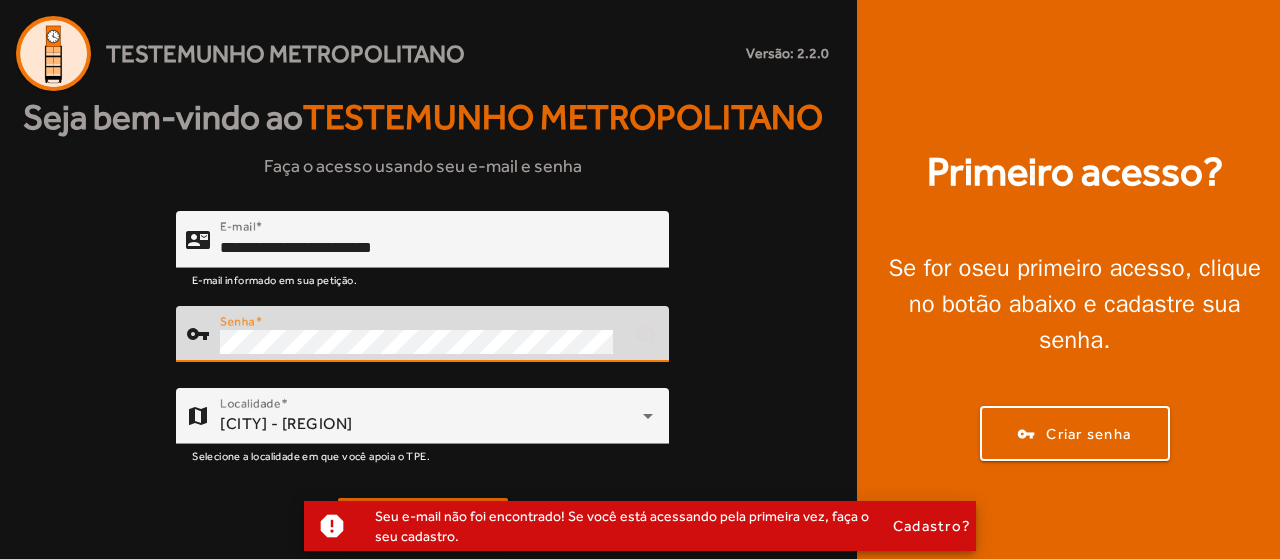 click on "Primeiro acesso?  Se for o  seu primeiro acesso , clique no botão abaixo e cadastre sua senha.  vpn_key  Criar senha" at bounding box center [1074, 302] 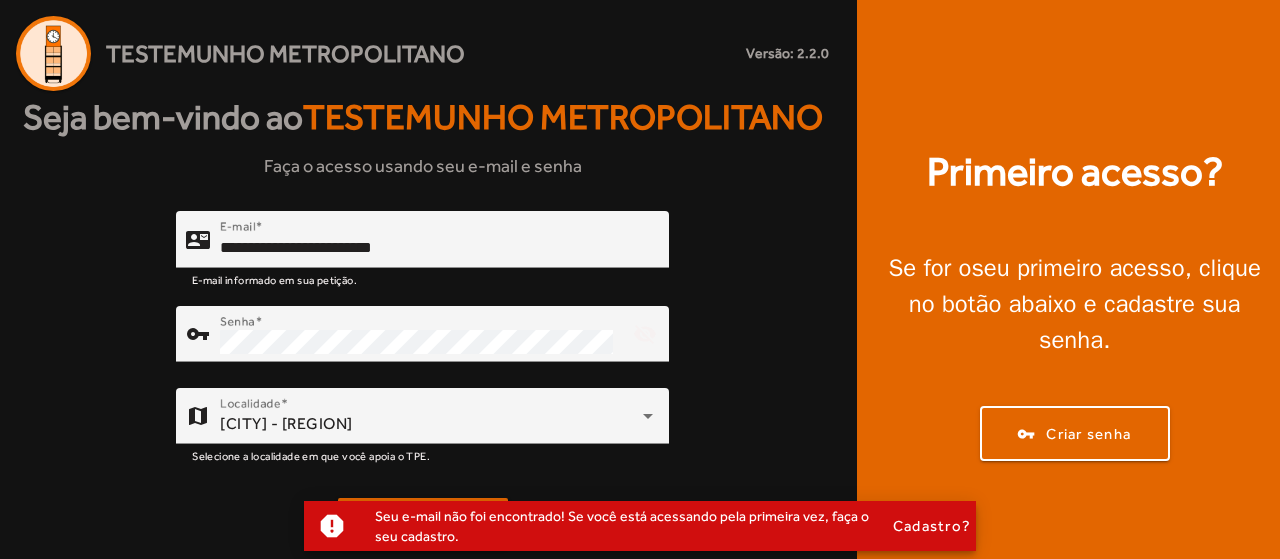 click on "Seu e-mail não foi encontrado! Se você está acessando pela primeira vez, faça o seu cadastro." at bounding box center [625, 526] 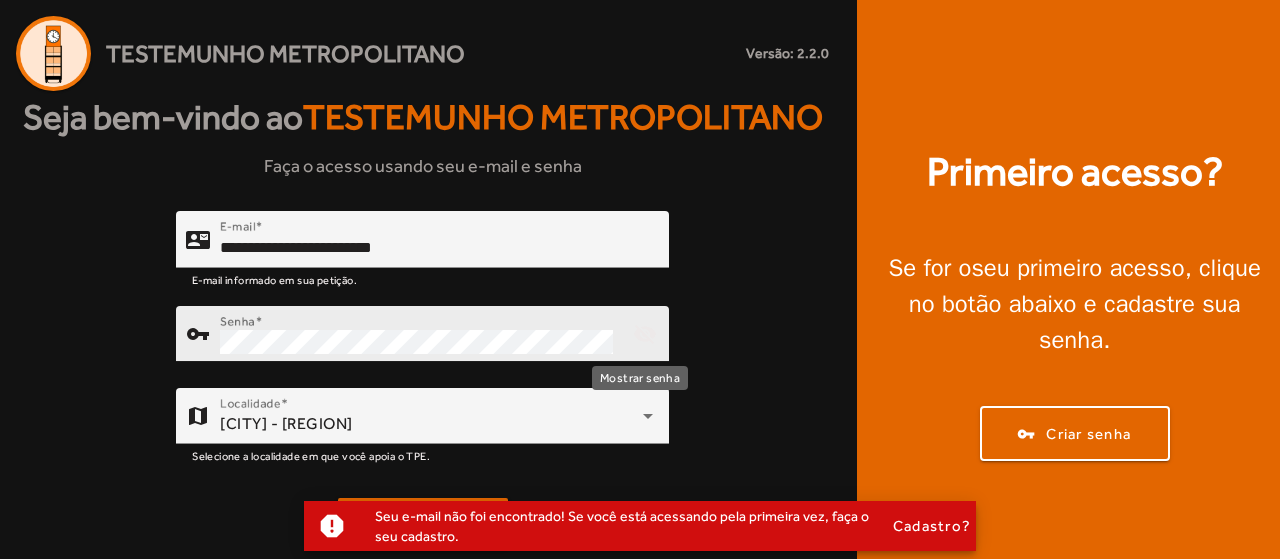 click on "visibility_off" at bounding box center (645, 334) 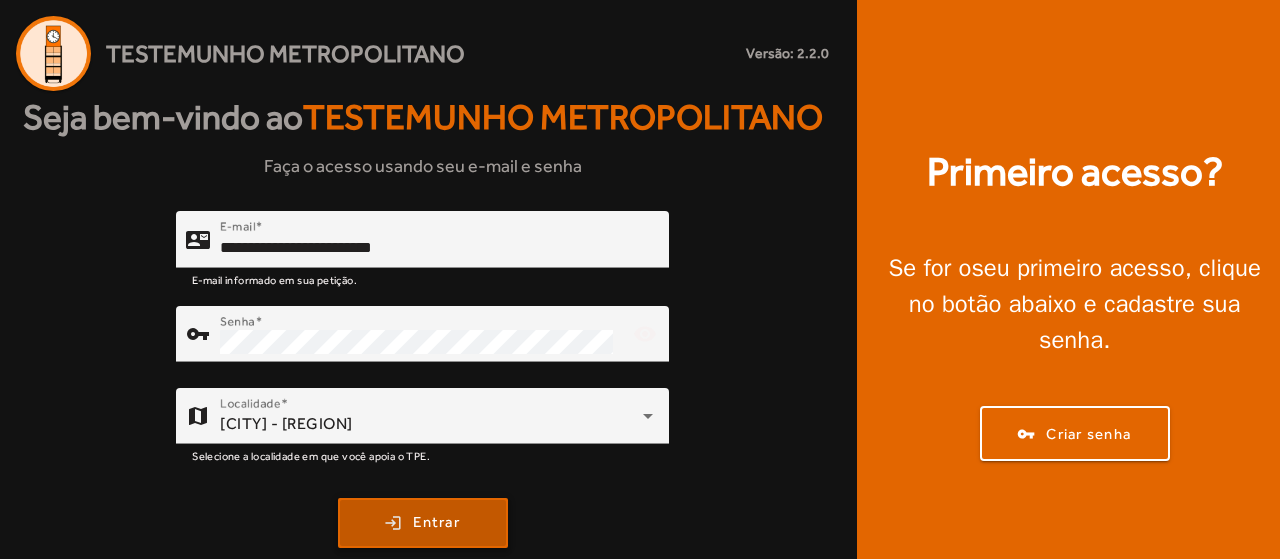 click at bounding box center [423, 523] 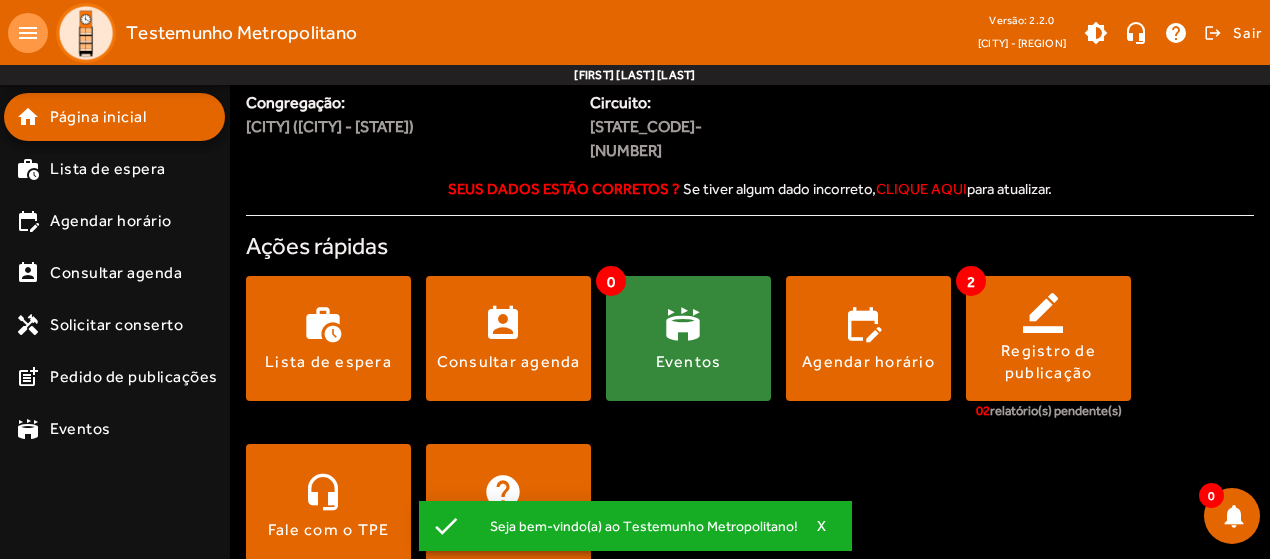 scroll, scrollTop: 121, scrollLeft: 0, axis: vertical 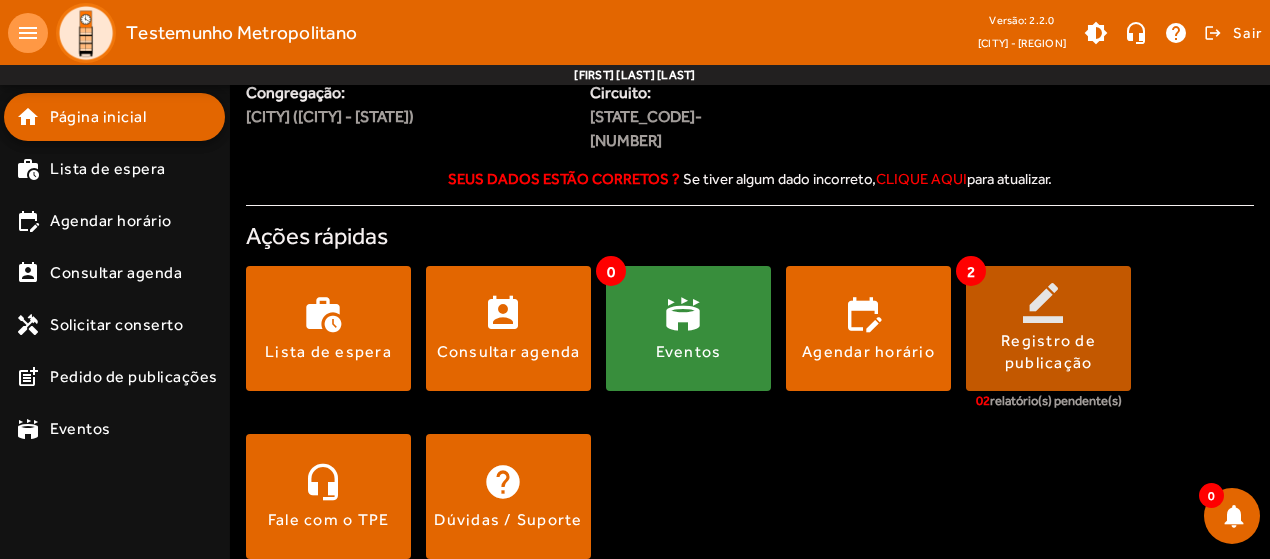 click on "Registro de publicação" at bounding box center [1048, 352] 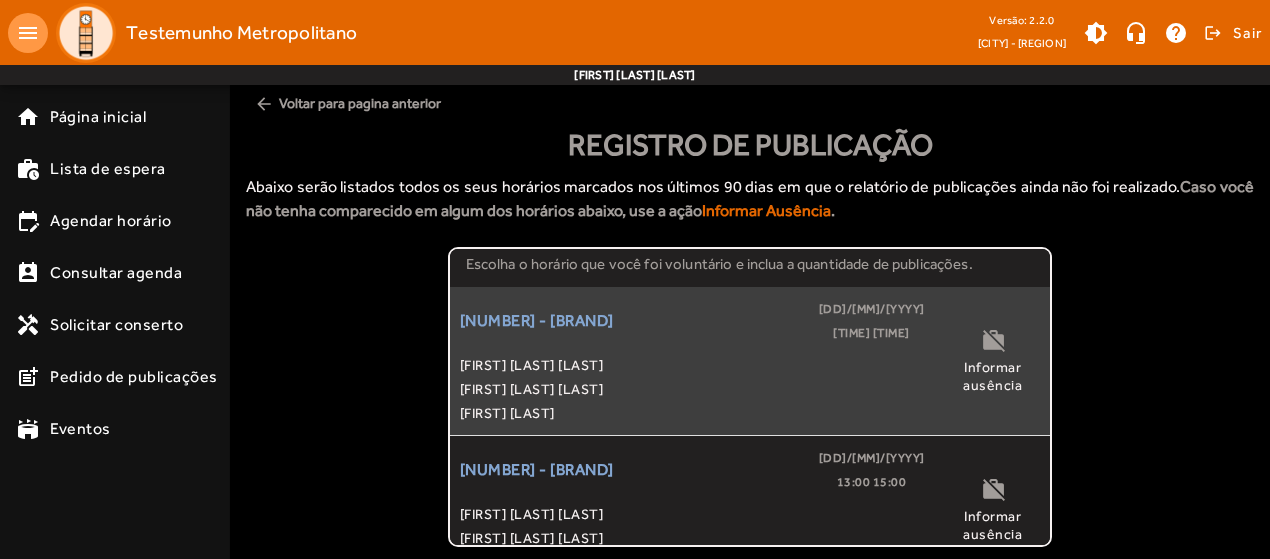 scroll, scrollTop: 40, scrollLeft: 0, axis: vertical 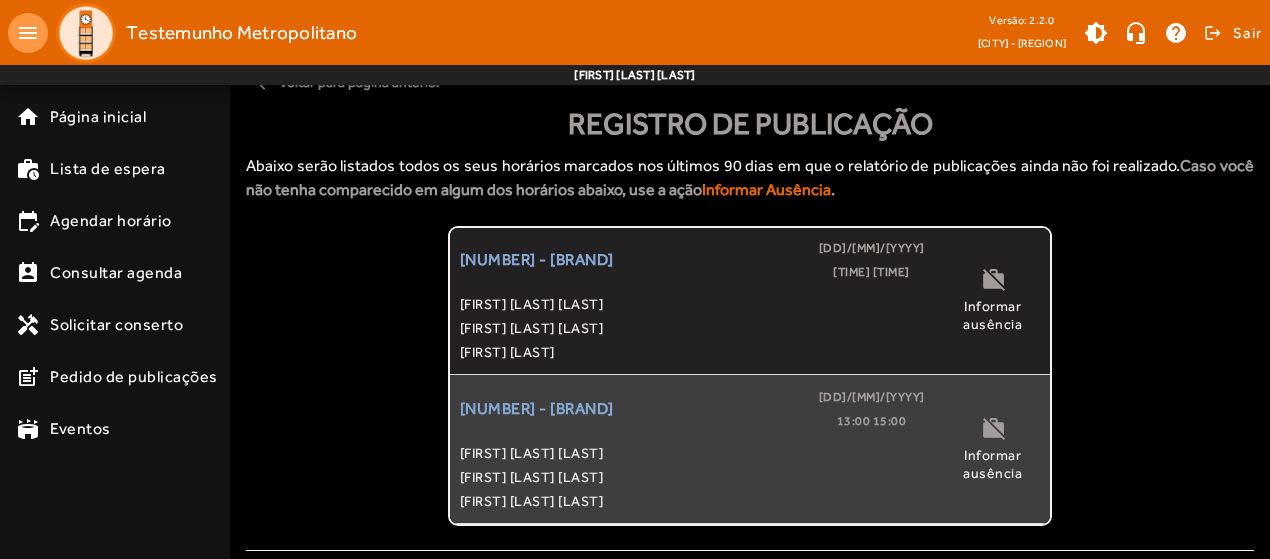 click on "[FIRST] [LAST] [LAST]" at bounding box center (692, 304) 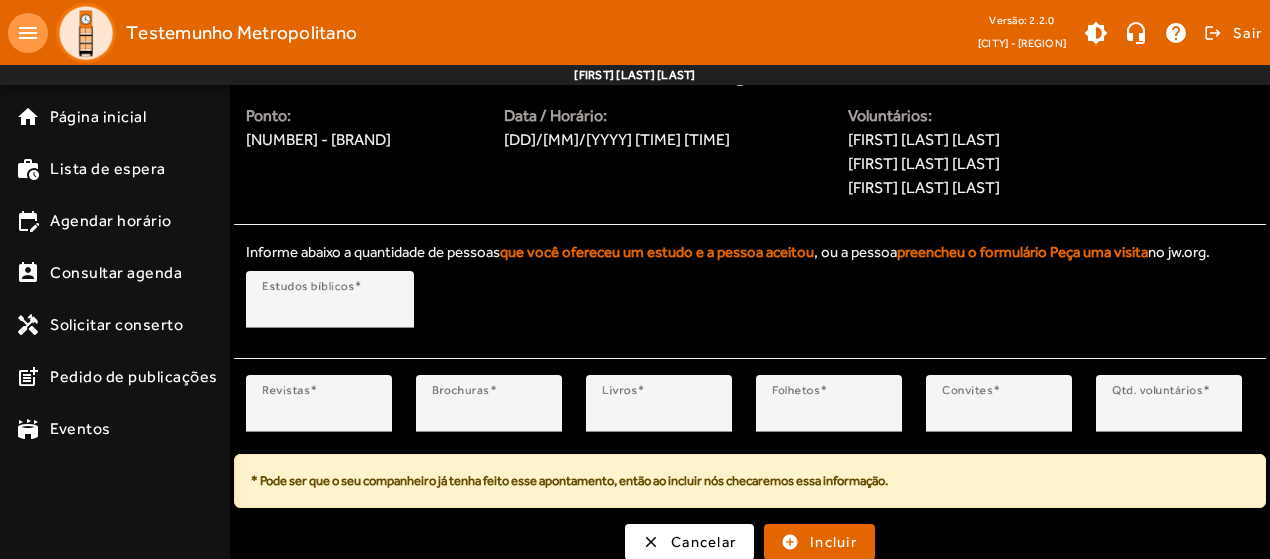 scroll, scrollTop: 544, scrollLeft: 0, axis: vertical 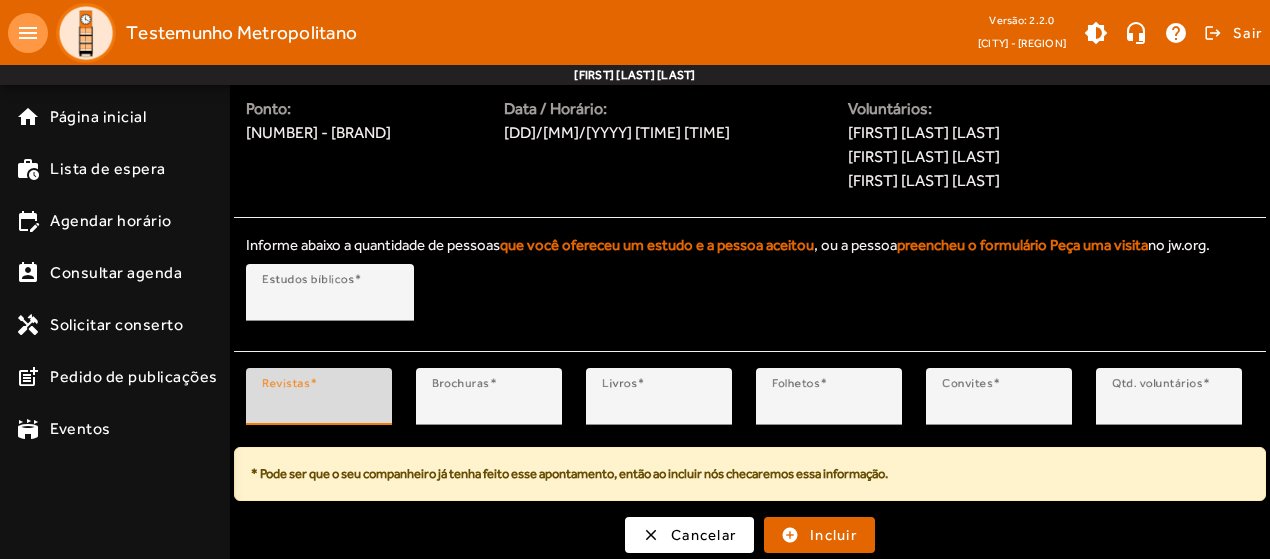 click on "*" at bounding box center [319, 405] 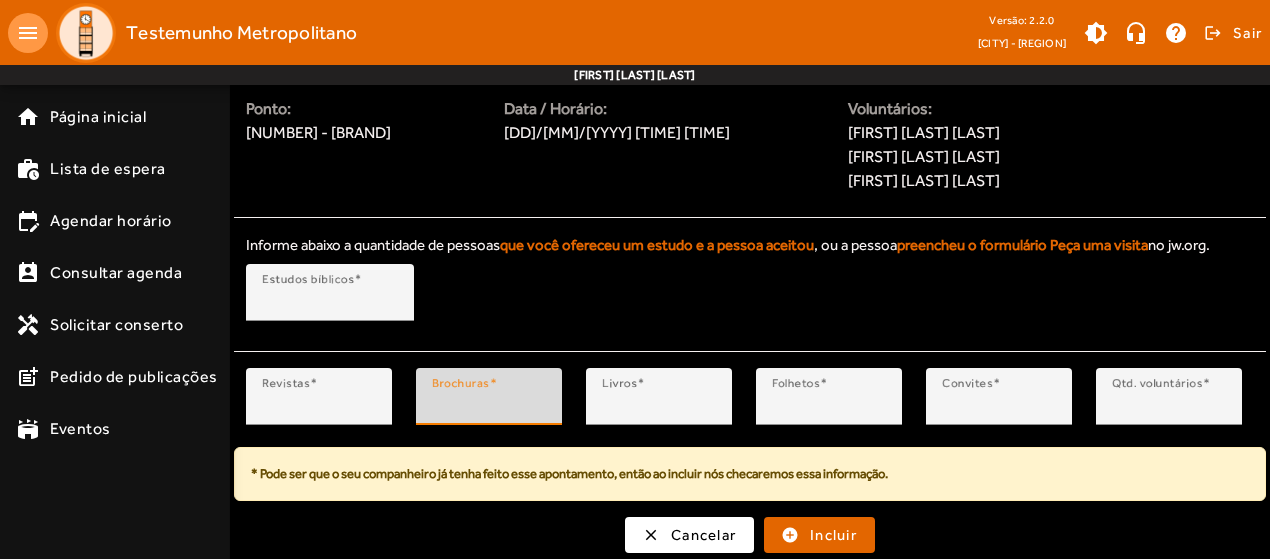 click on "*" at bounding box center (489, 405) 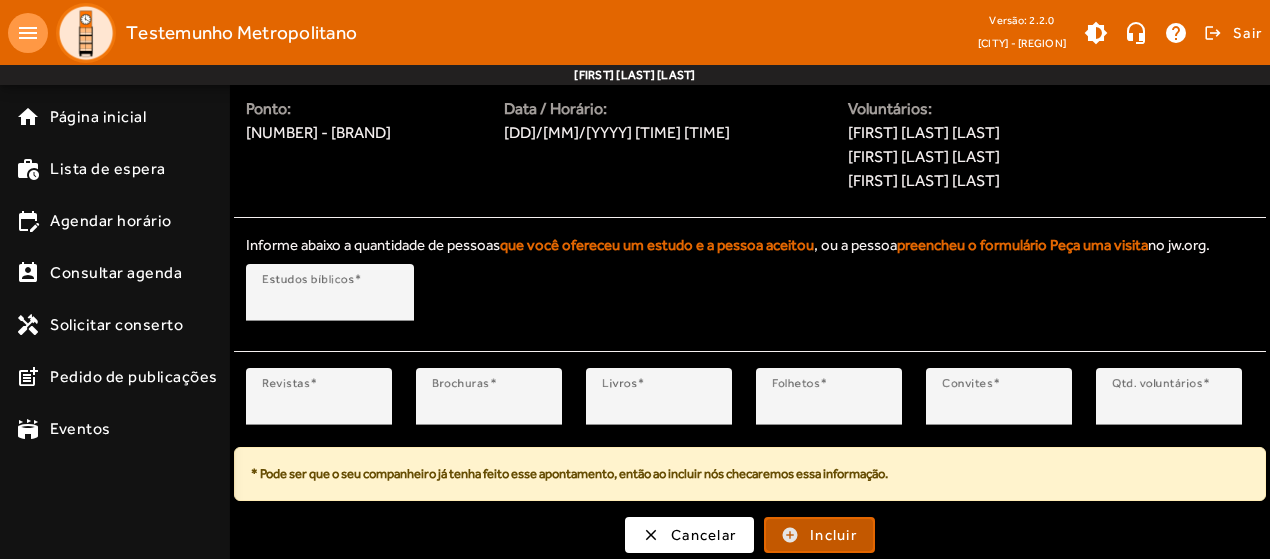 click on "Incluir" at bounding box center [833, 535] 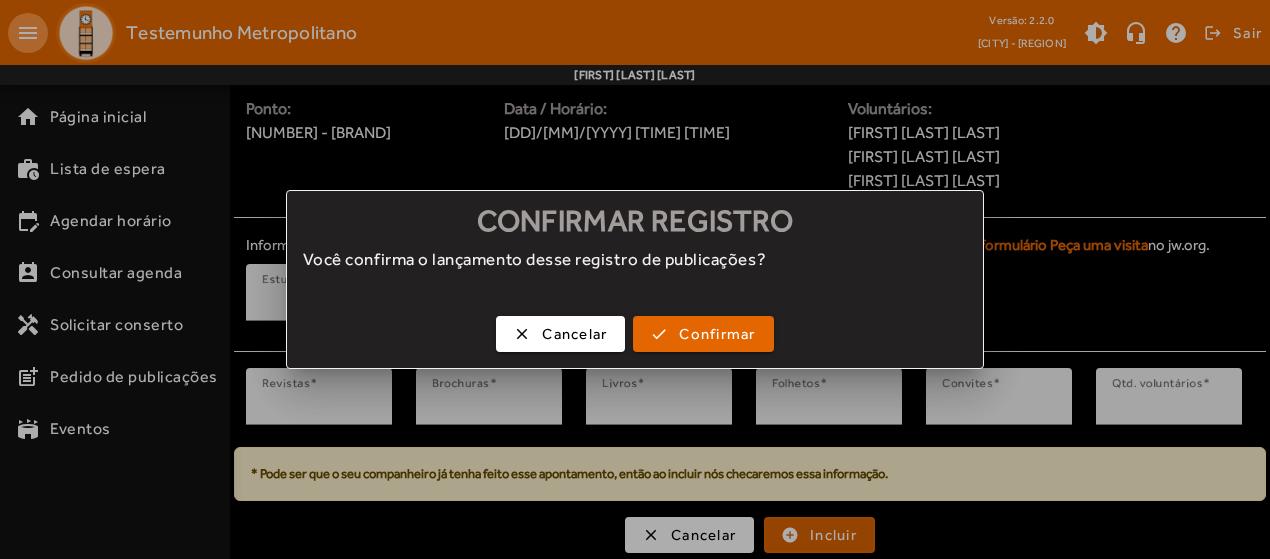 scroll, scrollTop: 0, scrollLeft: 0, axis: both 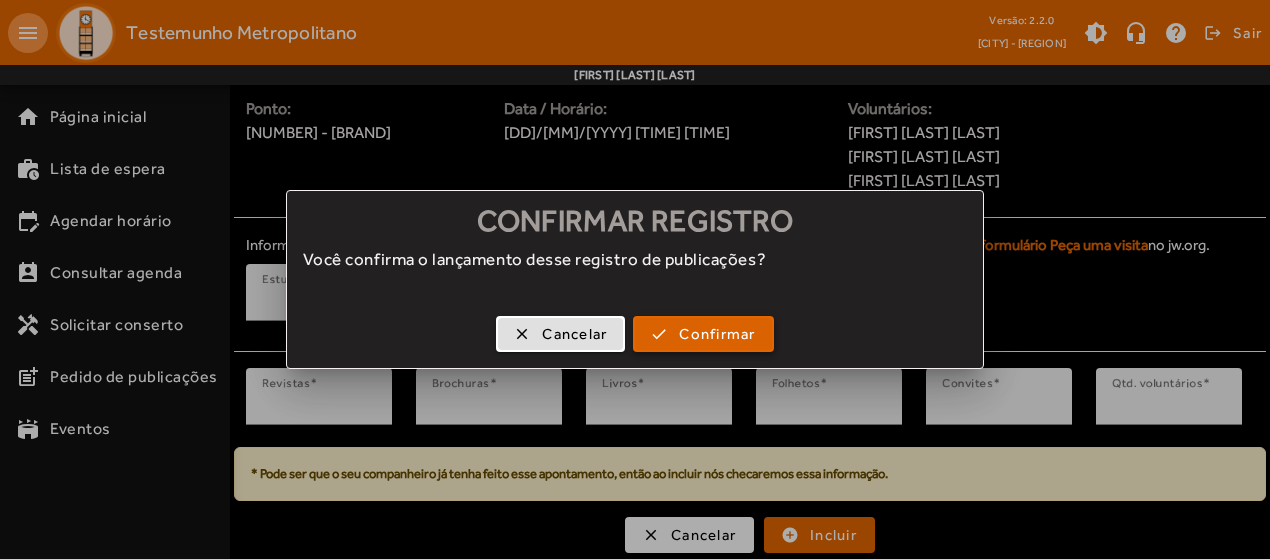 click on "Confirmar" at bounding box center [717, 334] 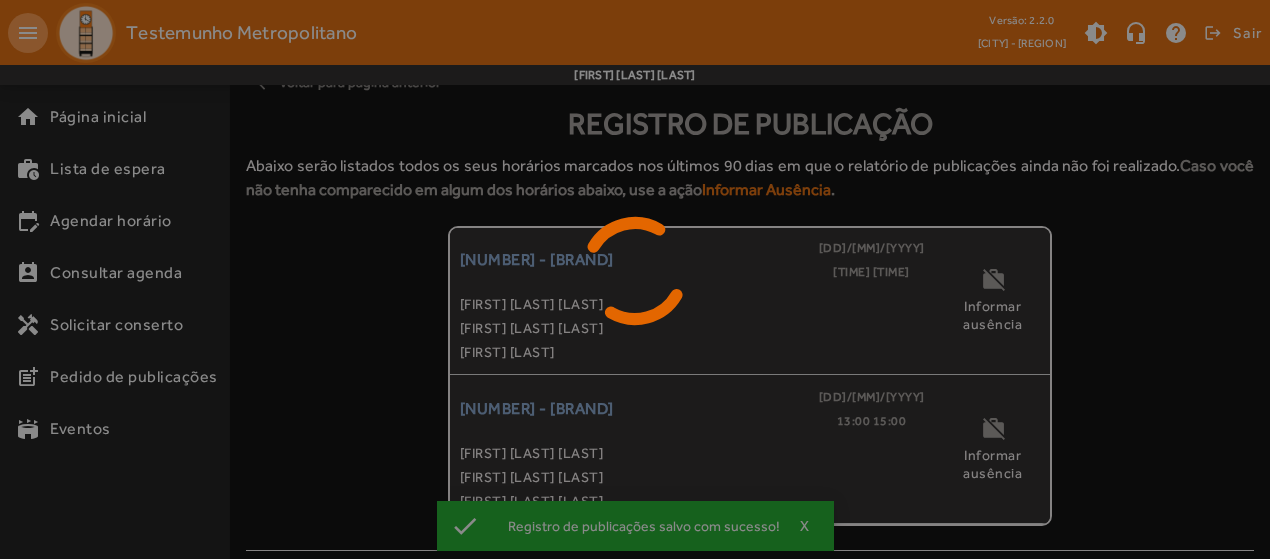 scroll, scrollTop: 0, scrollLeft: 0, axis: both 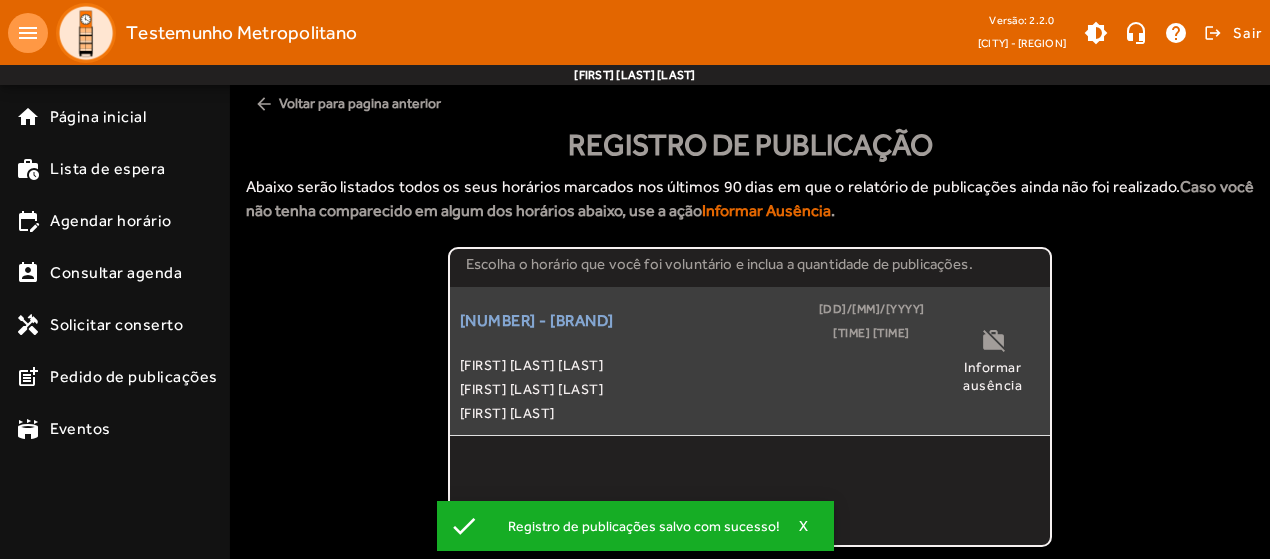 click on "[NUMBER] - [BRAND] [DATE] [TIME] [TIME] [FIRST] [LAST] [FIRST] [LAST] [FIRST] [LAST]" at bounding box center [692, 361] 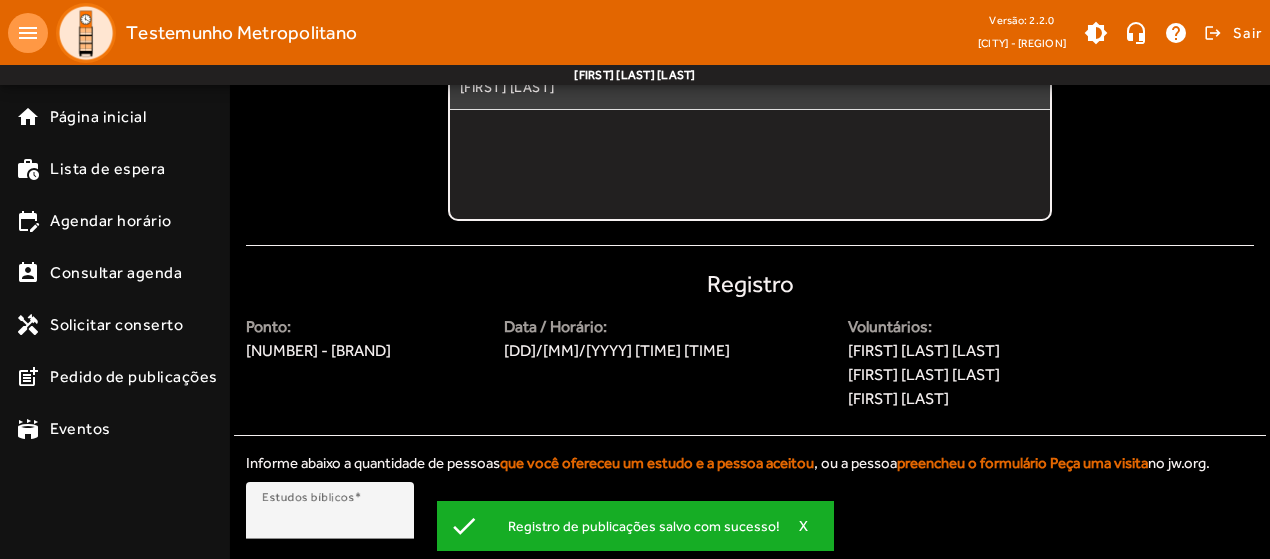 scroll, scrollTop: 544, scrollLeft: 0, axis: vertical 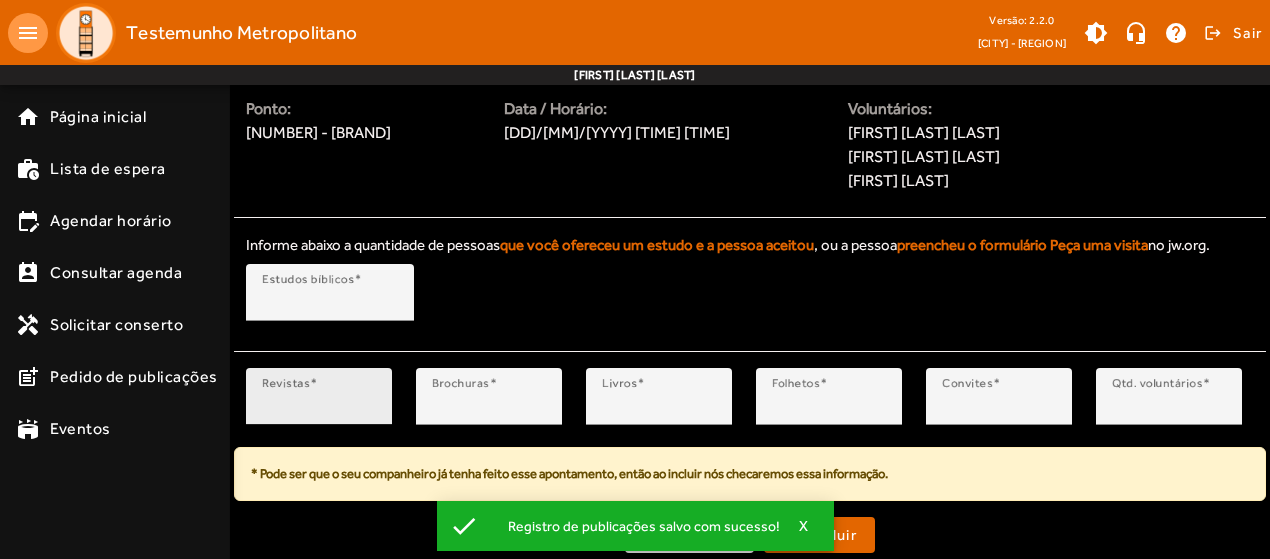 type on "*" 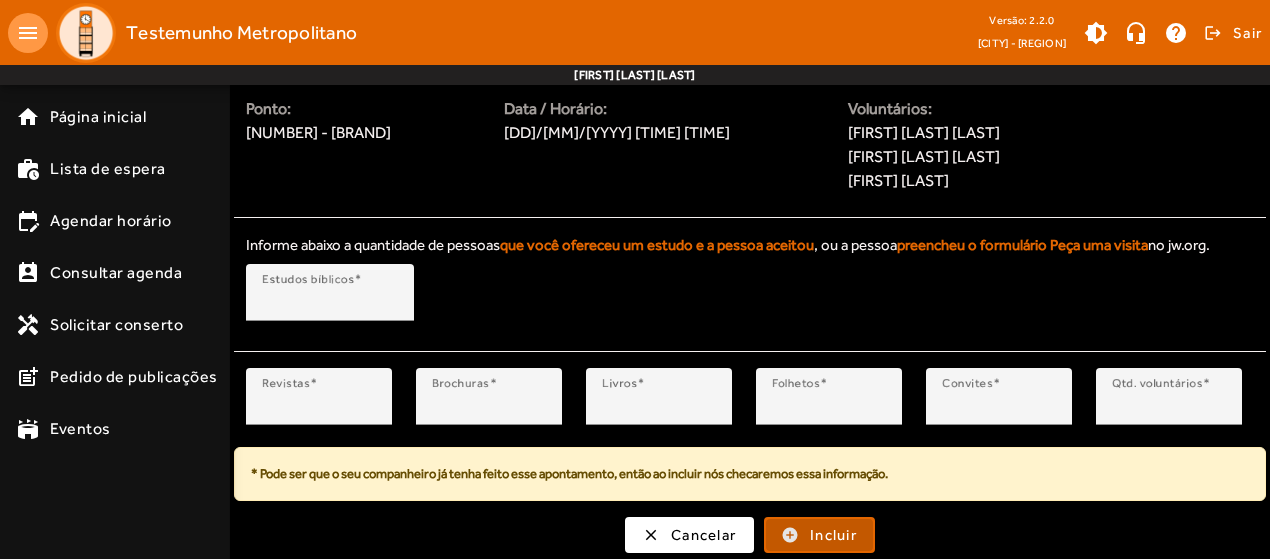 click on "Incluir" at bounding box center (833, 535) 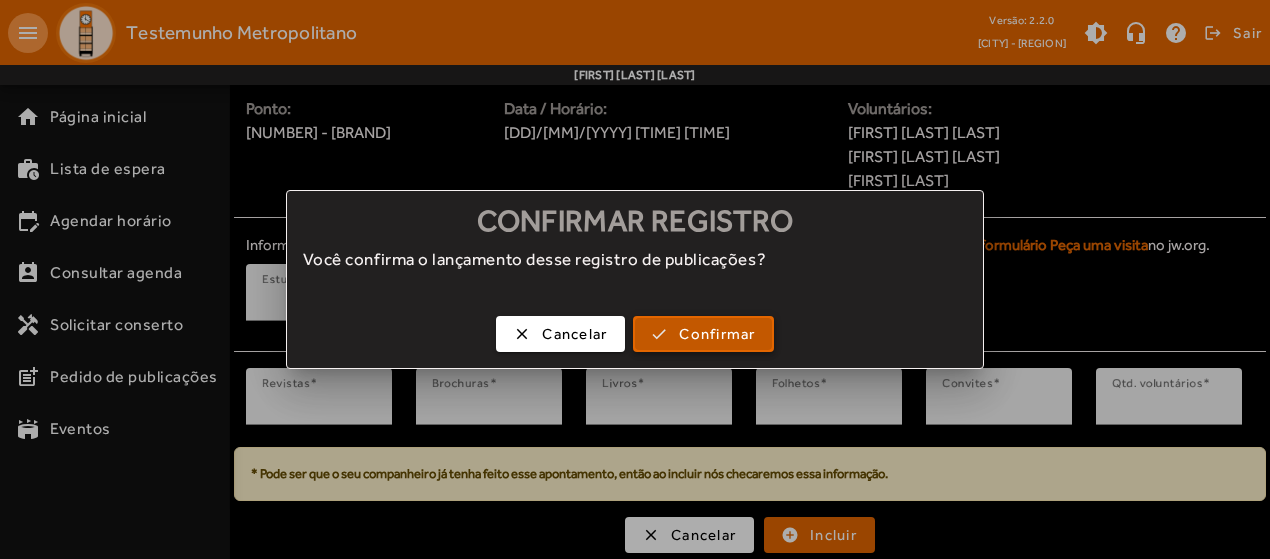 click on "Confirmar" at bounding box center (717, 334) 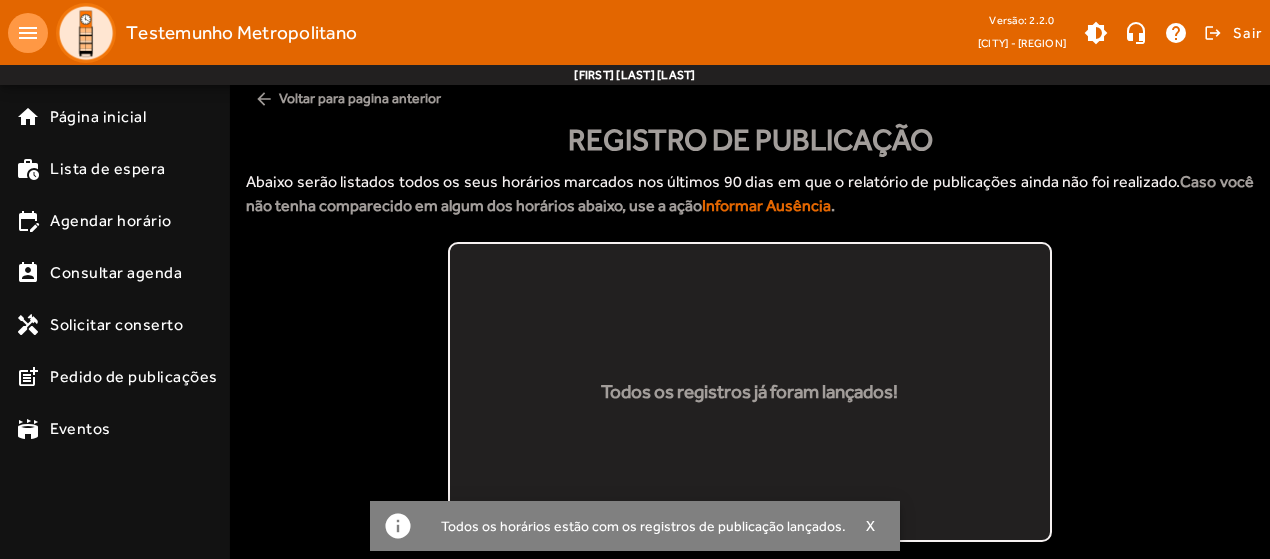 scroll, scrollTop: 0, scrollLeft: 0, axis: both 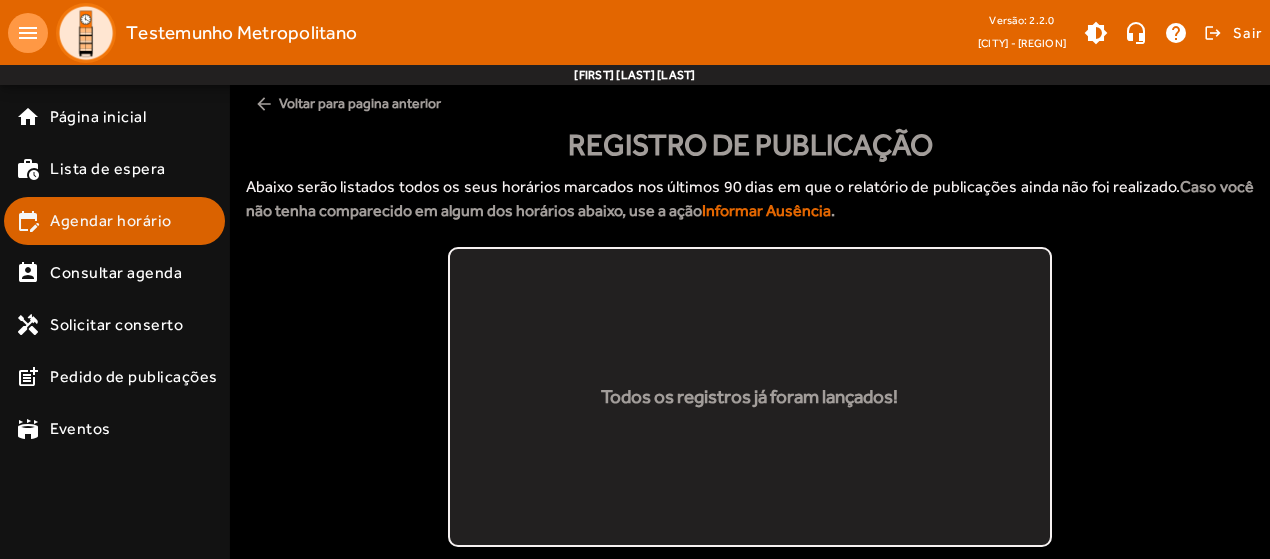click on "Agendar horário" at bounding box center [98, 117] 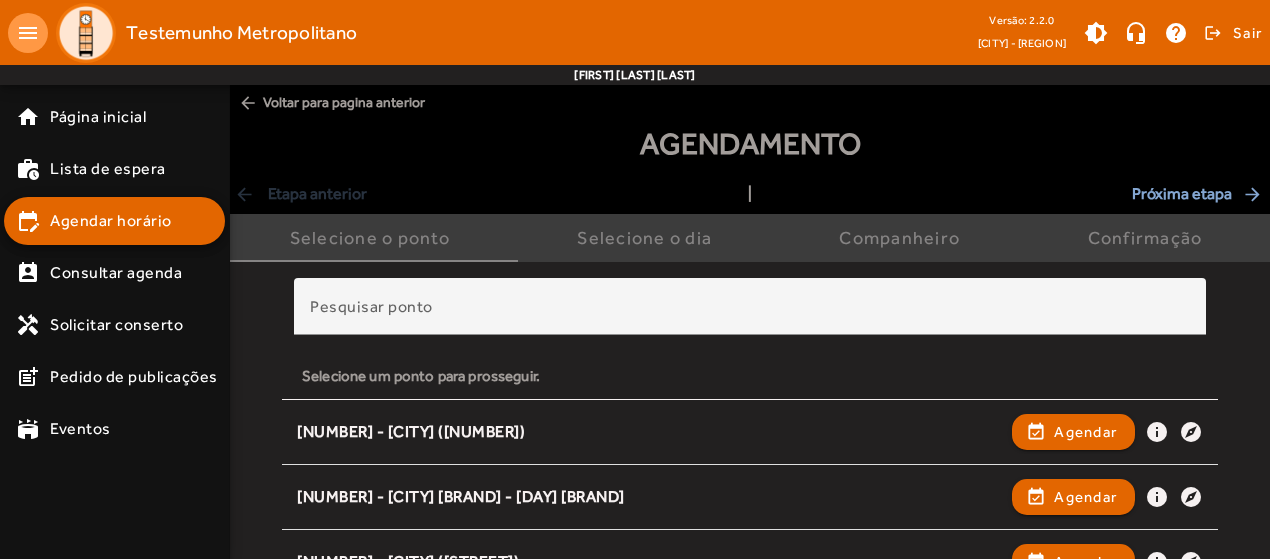 scroll, scrollTop: 0, scrollLeft: 0, axis: both 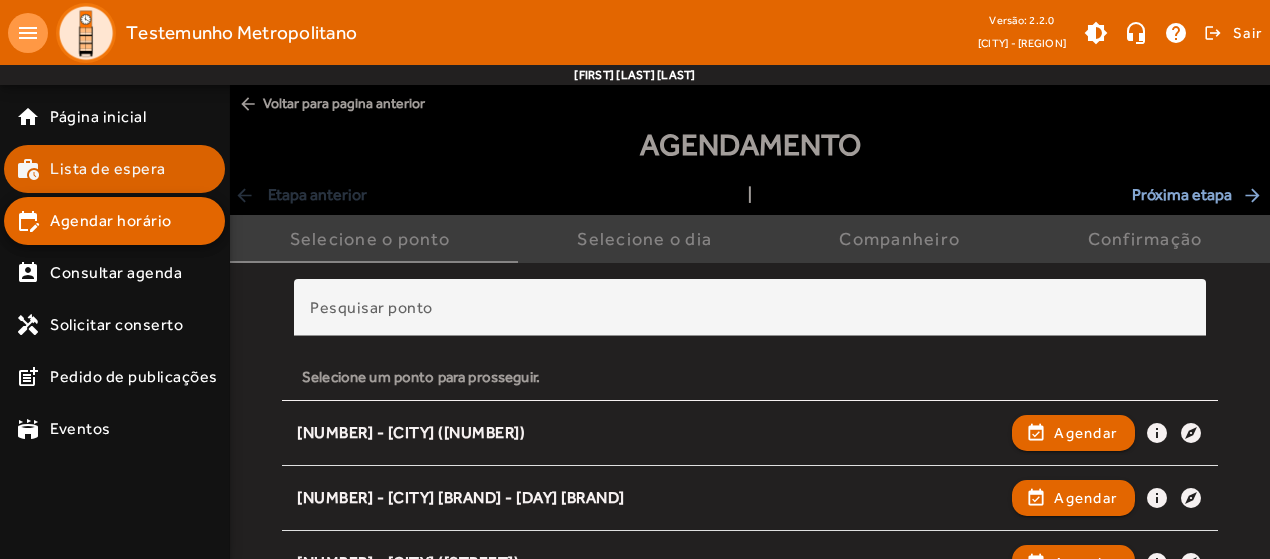 click on "work_history Lista de espera" at bounding box center (120, 117) 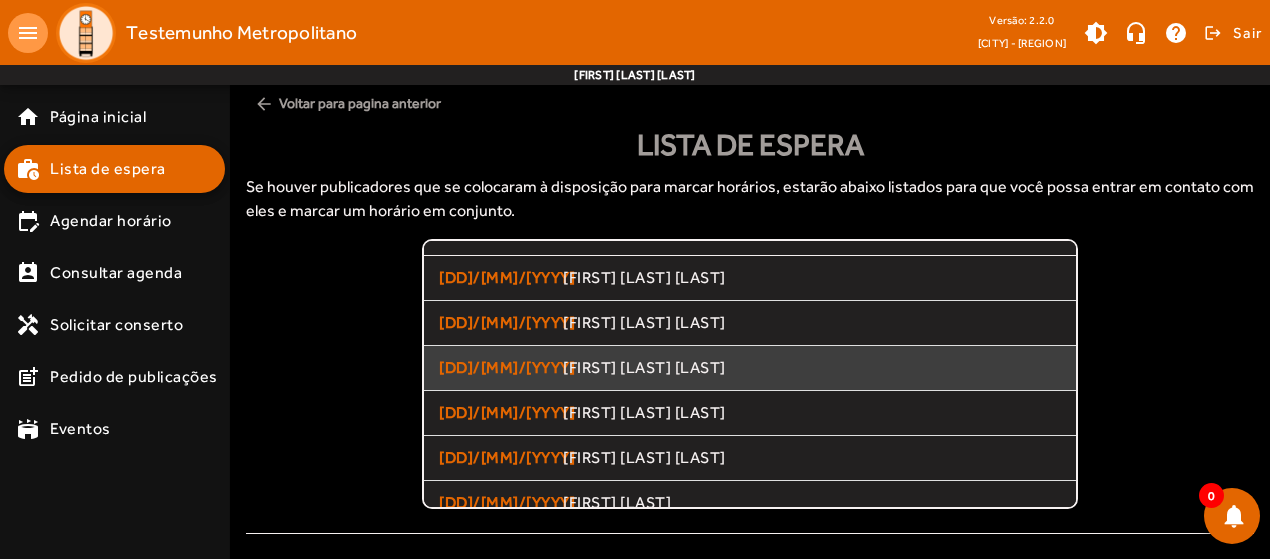 scroll, scrollTop: 0, scrollLeft: 0, axis: both 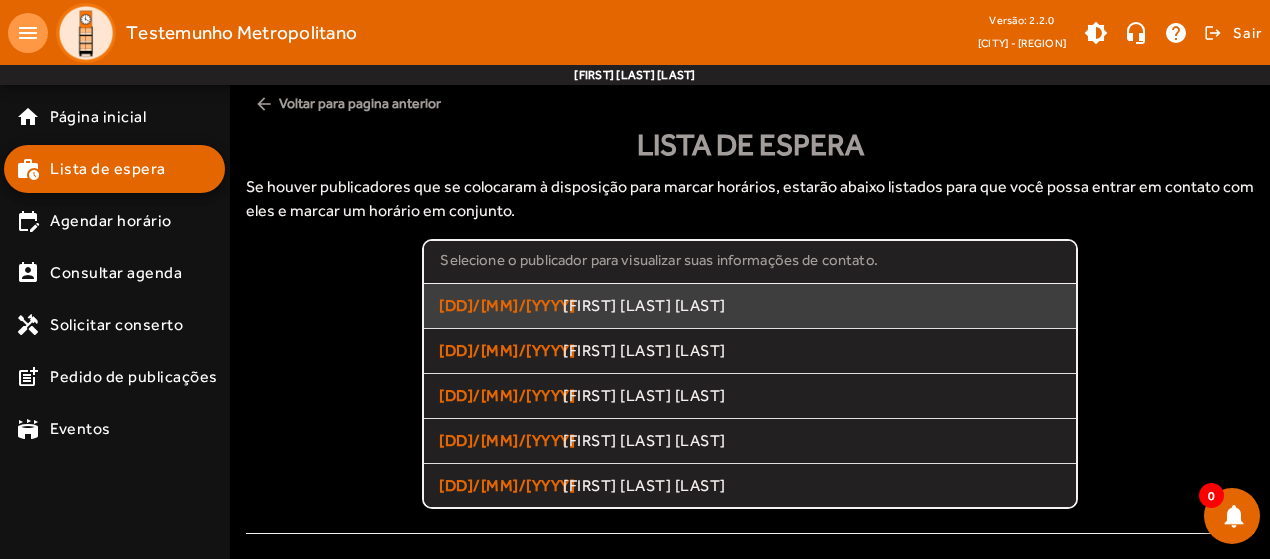 click on "[FIRST] [LAST] [LAST]" at bounding box center [811, 306] 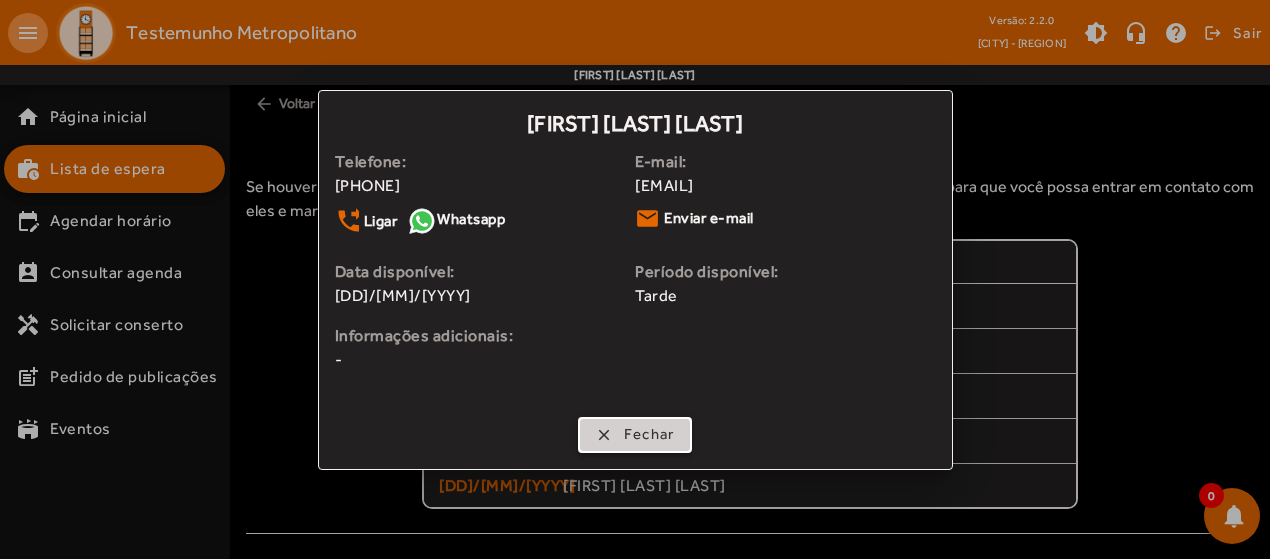 click at bounding box center [635, 435] 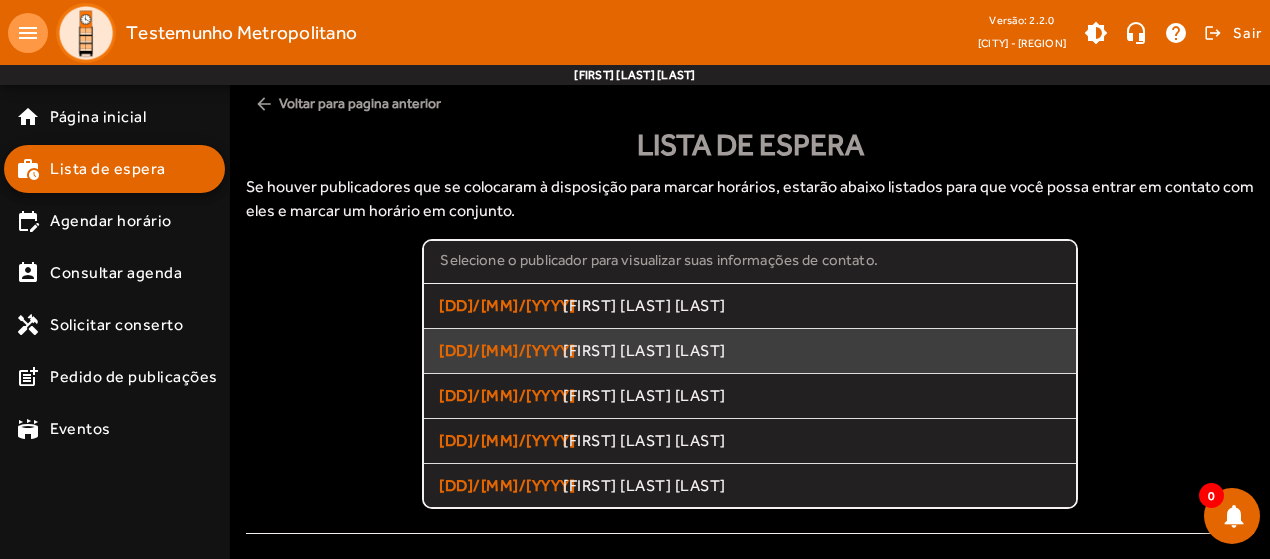 click on "[FIRST] [LAST] [LAST]" at bounding box center (811, 306) 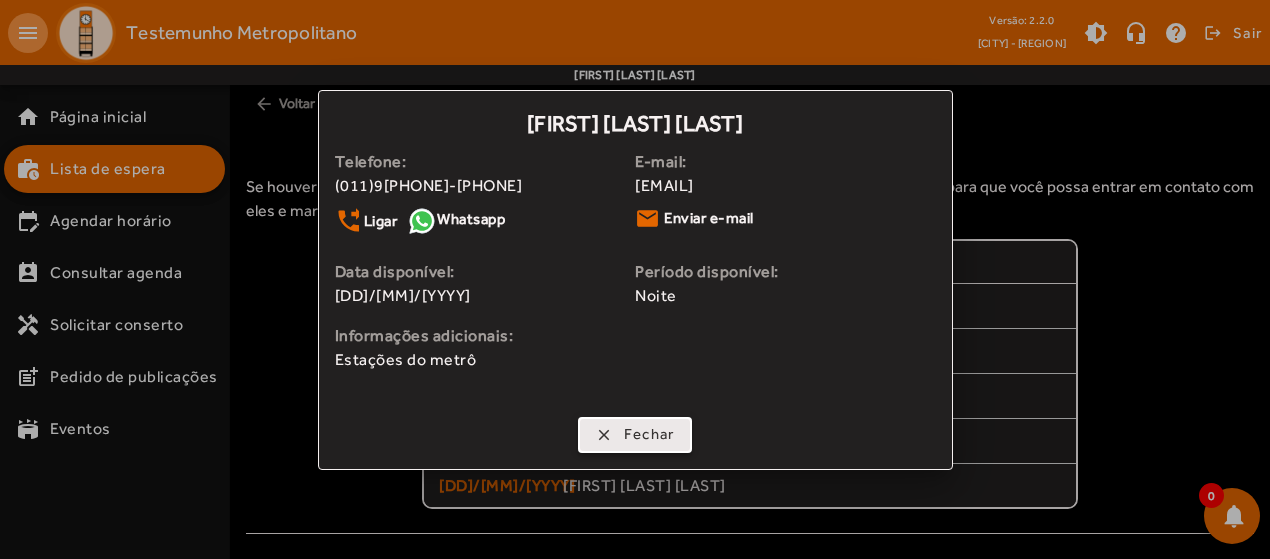 click on "Fechar" at bounding box center [649, 434] 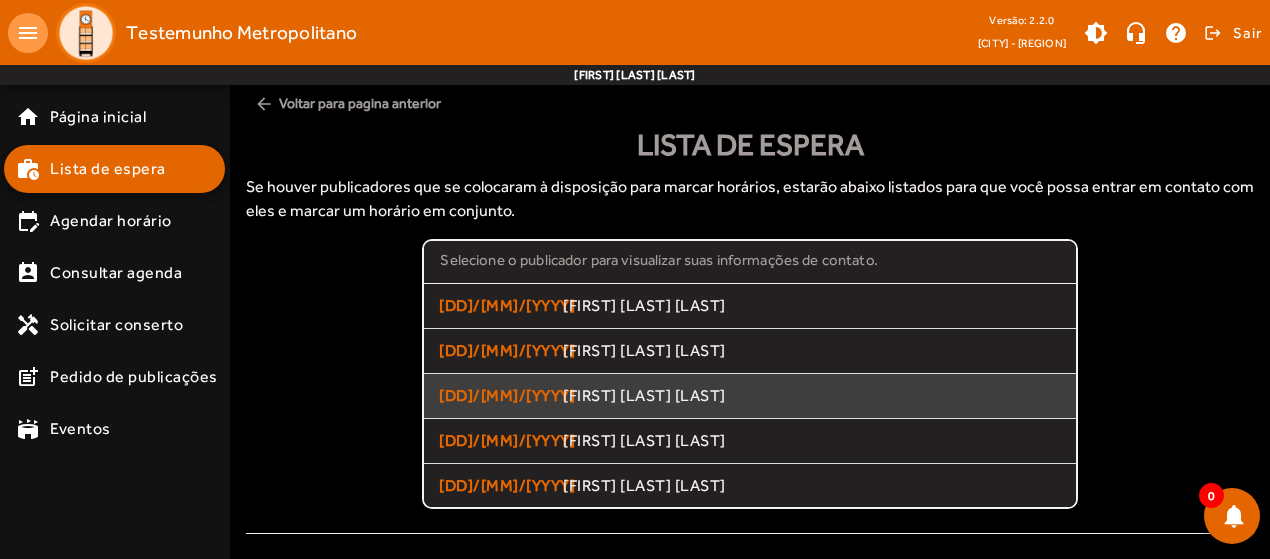 click on "[FIRST] [LAST] [LAST]" at bounding box center [811, 306] 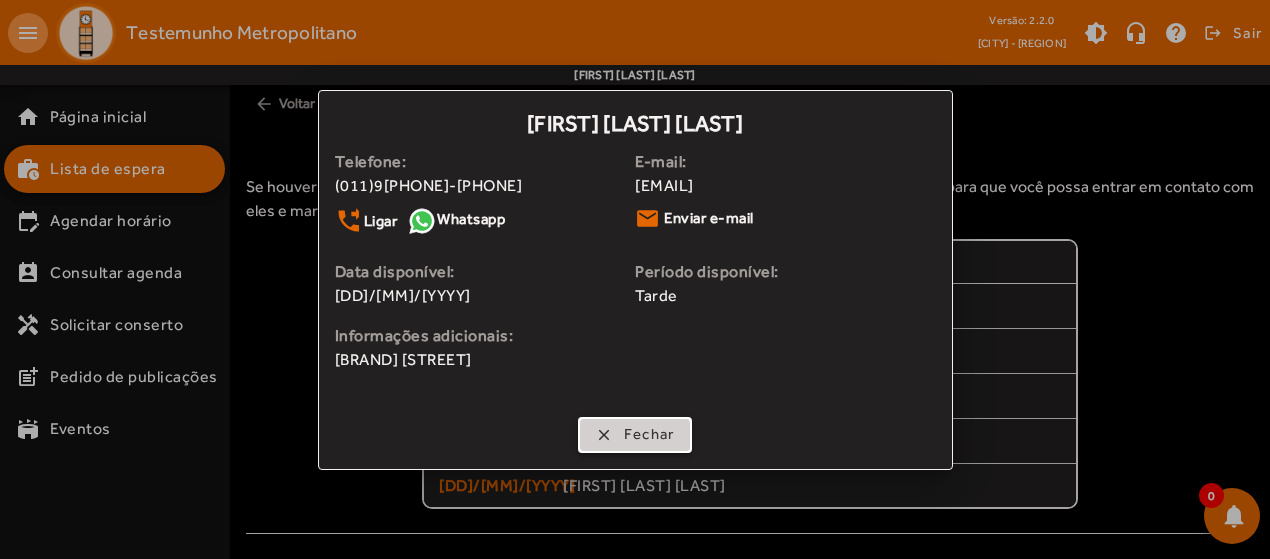 click on "Fechar" at bounding box center [649, 434] 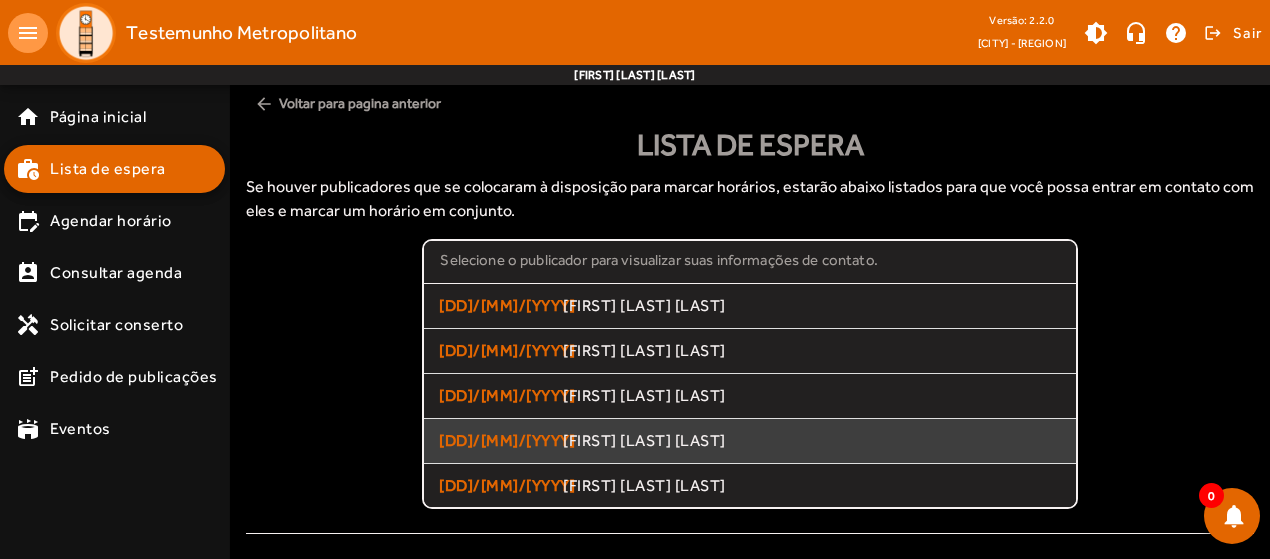 click on "[FIRST] [LAST] [LAST]" at bounding box center (811, 306) 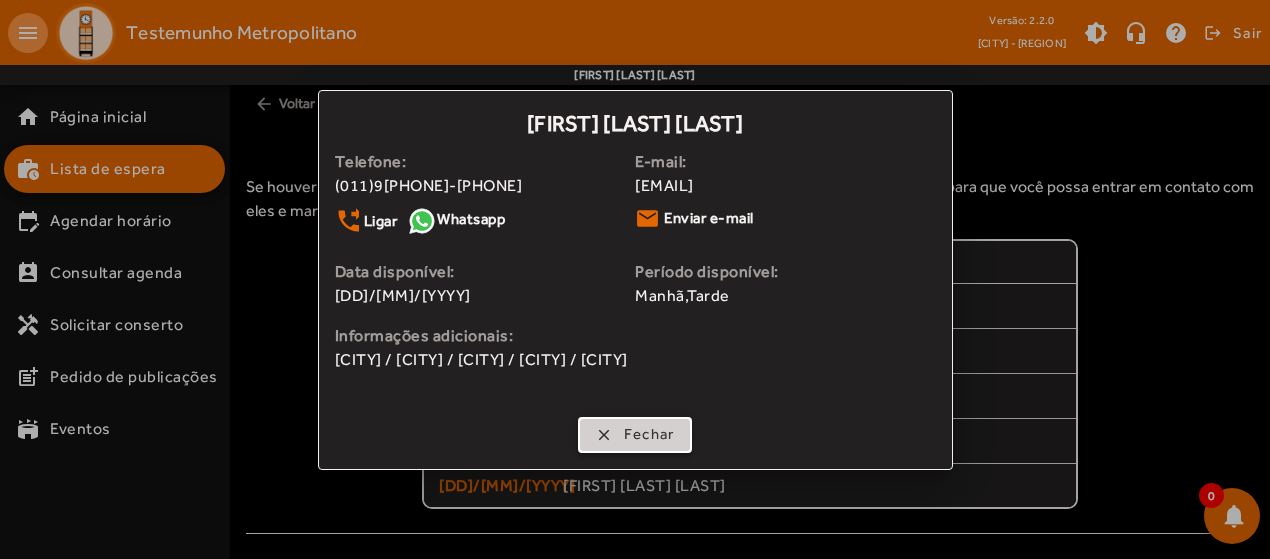click on "Fechar" at bounding box center (649, 434) 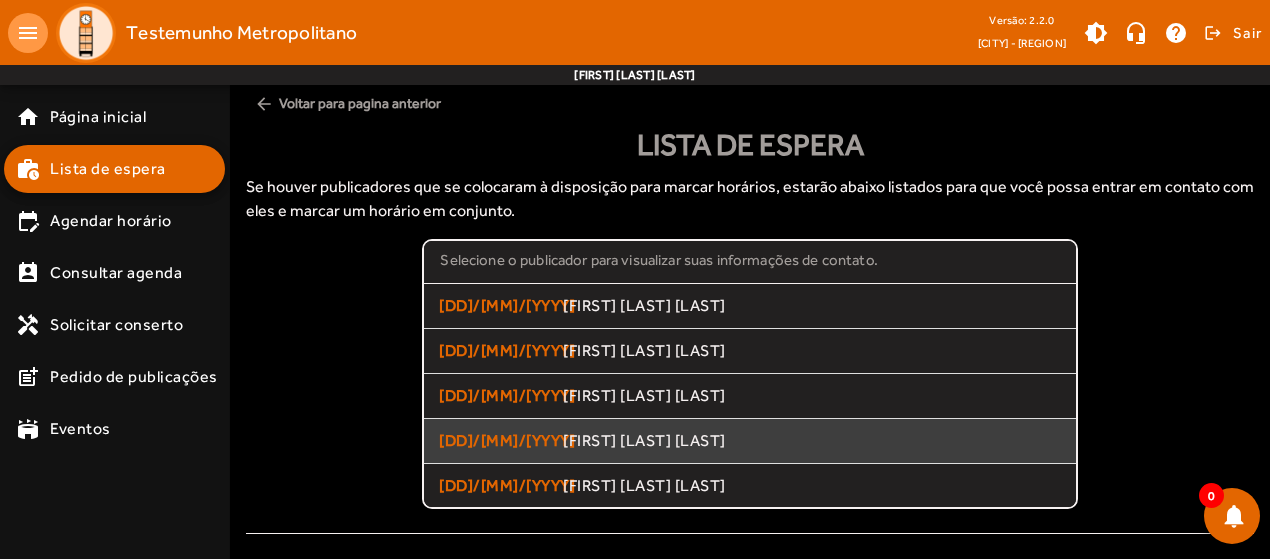 scroll, scrollTop: 100, scrollLeft: 0, axis: vertical 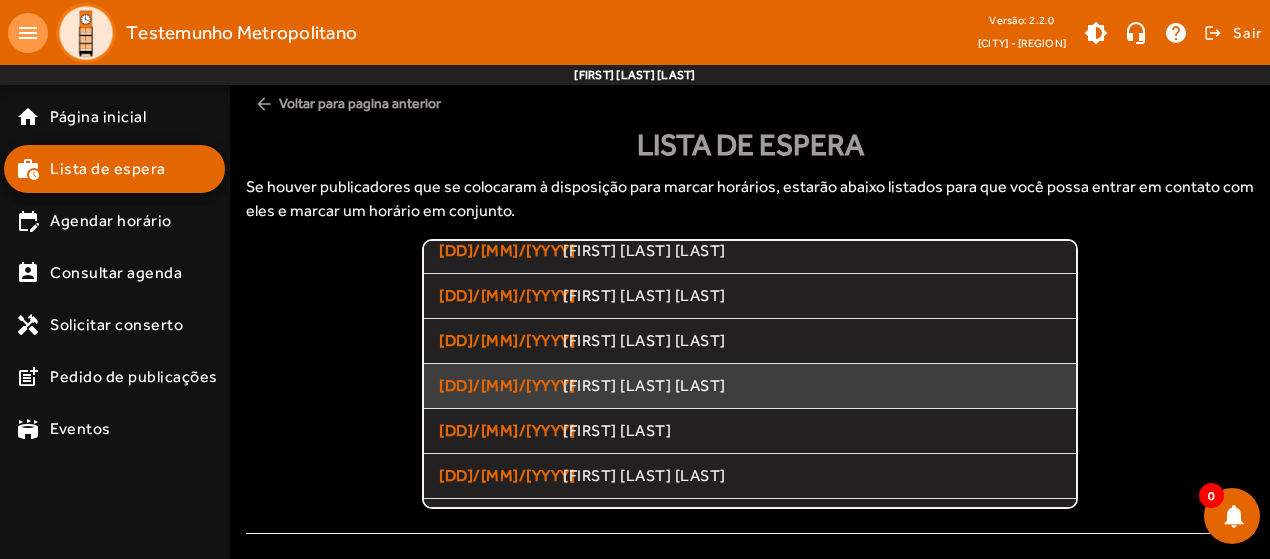 click on "[FIRST] [LAST] [LAST]" at bounding box center (811, 206) 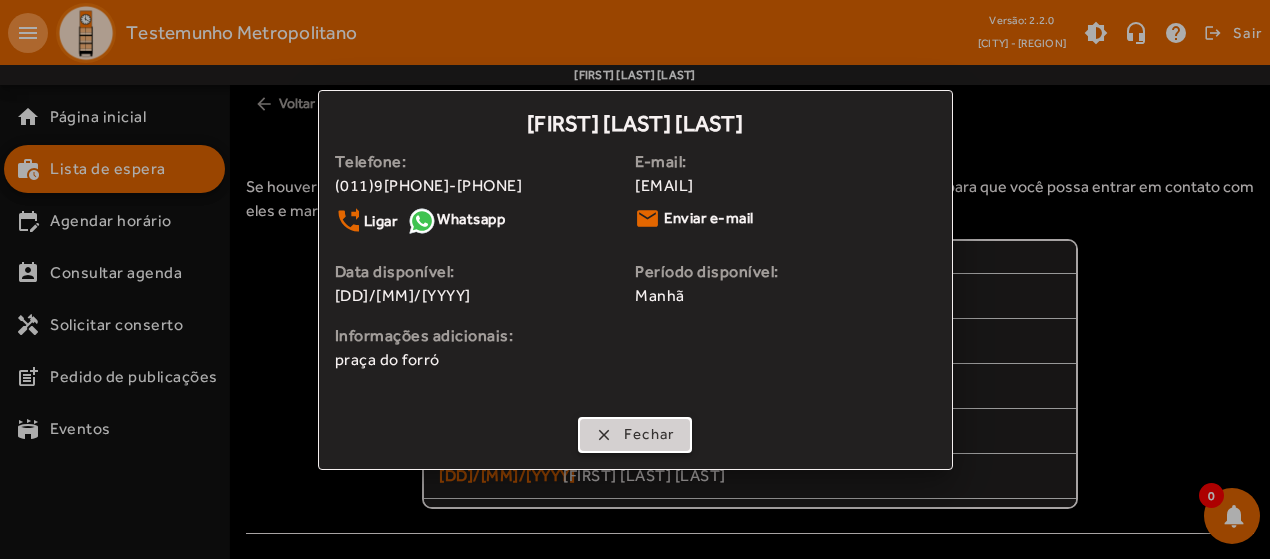 click on "Fechar" at bounding box center (649, 434) 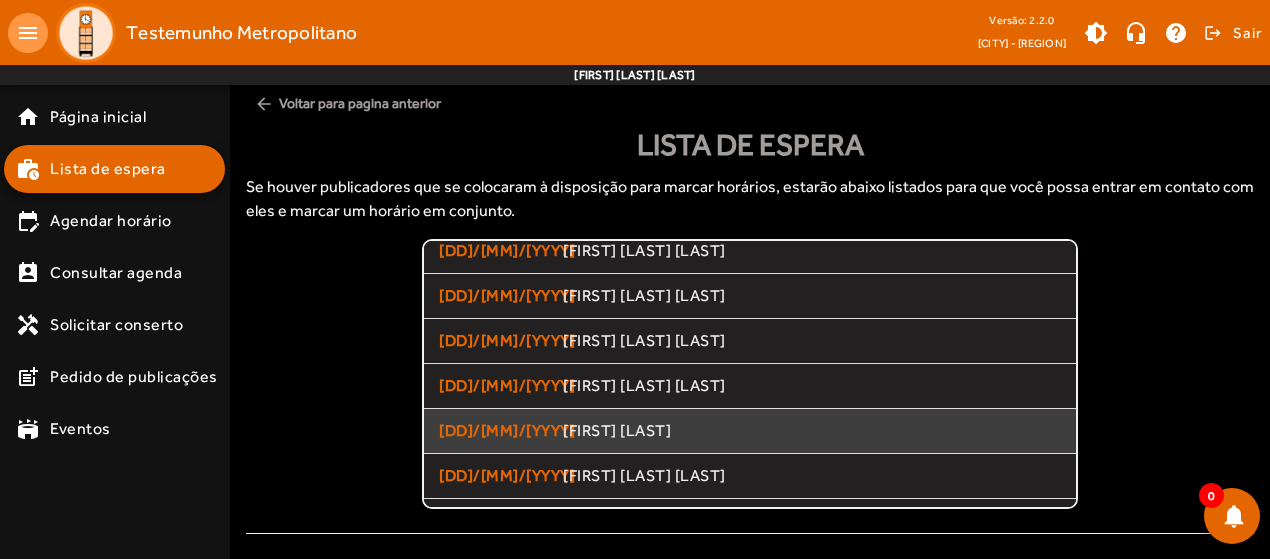 click on "[FIRST] [LAST]" at bounding box center [811, 206] 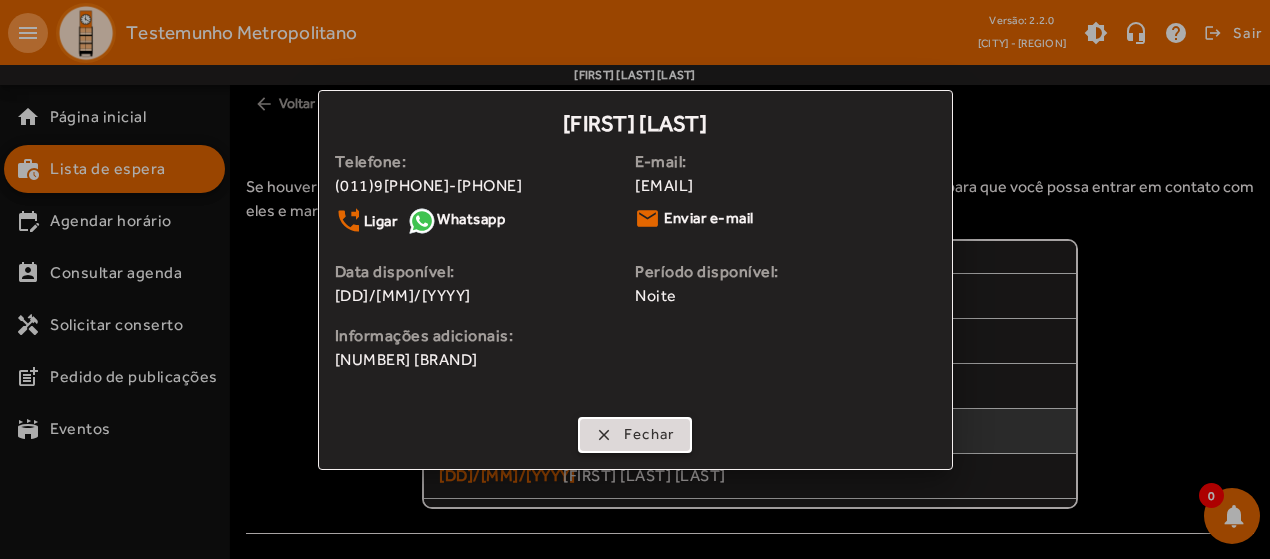 click on "Fechar" at bounding box center [649, 434] 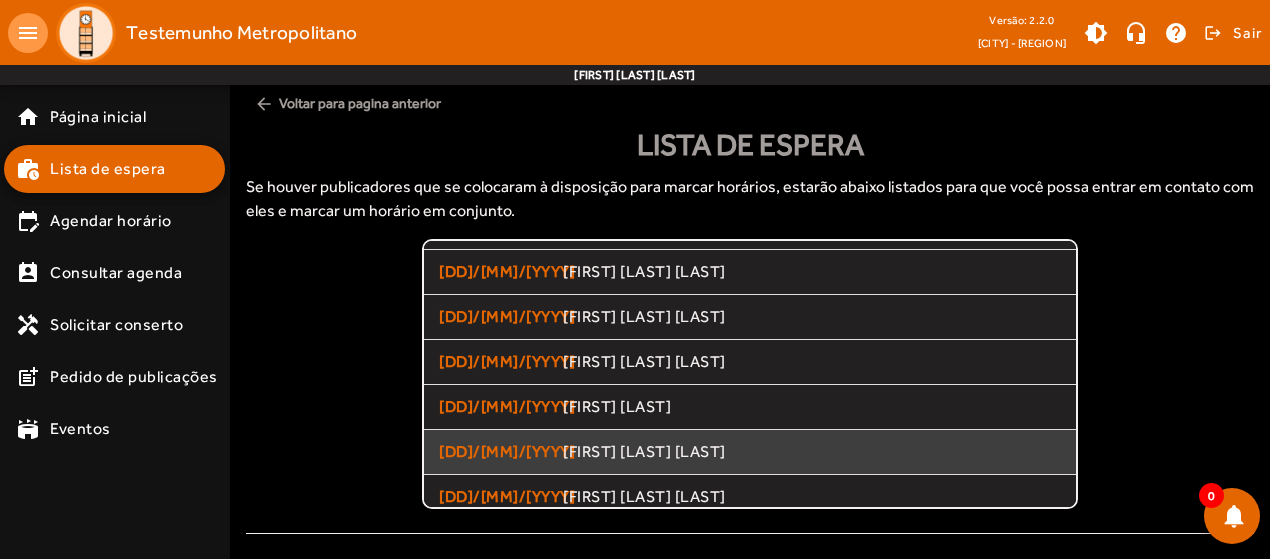 scroll, scrollTop: 137, scrollLeft: 0, axis: vertical 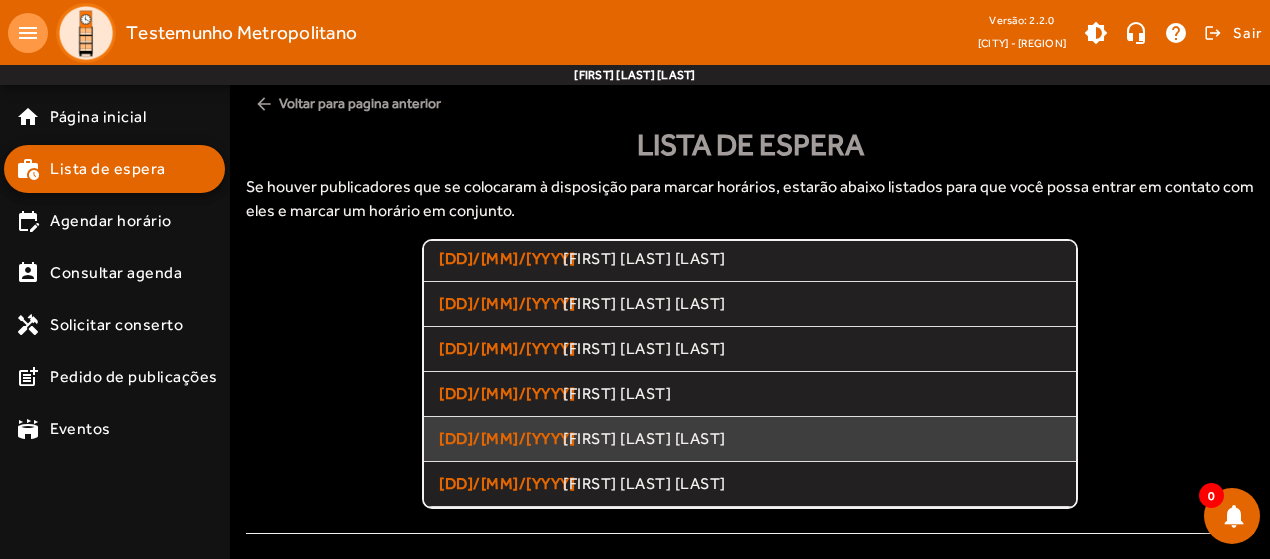 click on "[FIRST] [LAST] [LAST]" at bounding box center (811, 169) 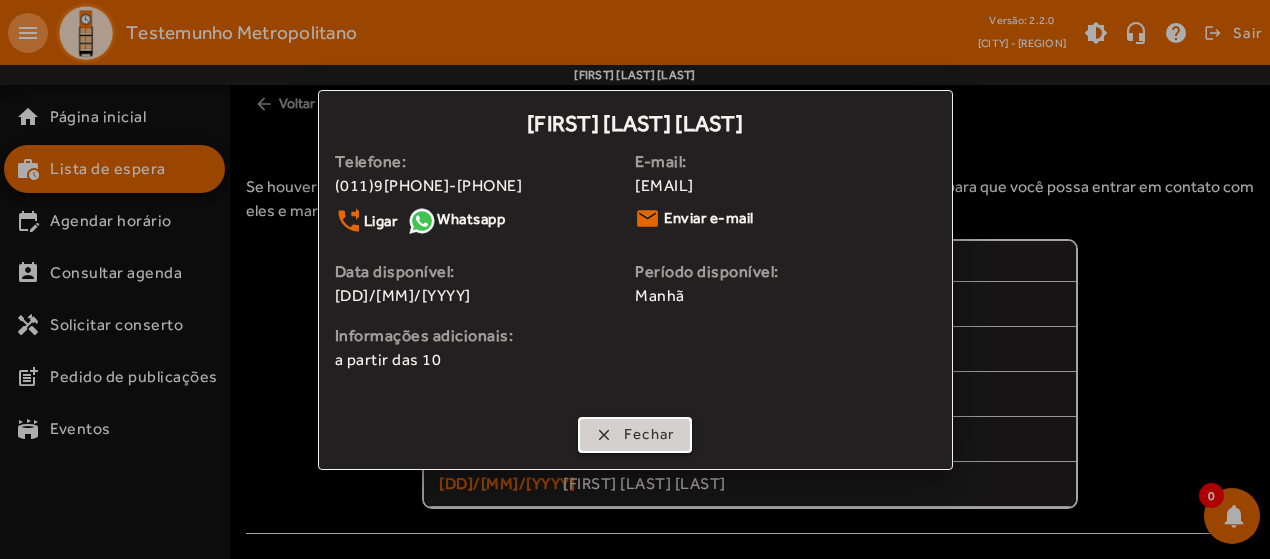 click on "Fechar" at bounding box center [649, 434] 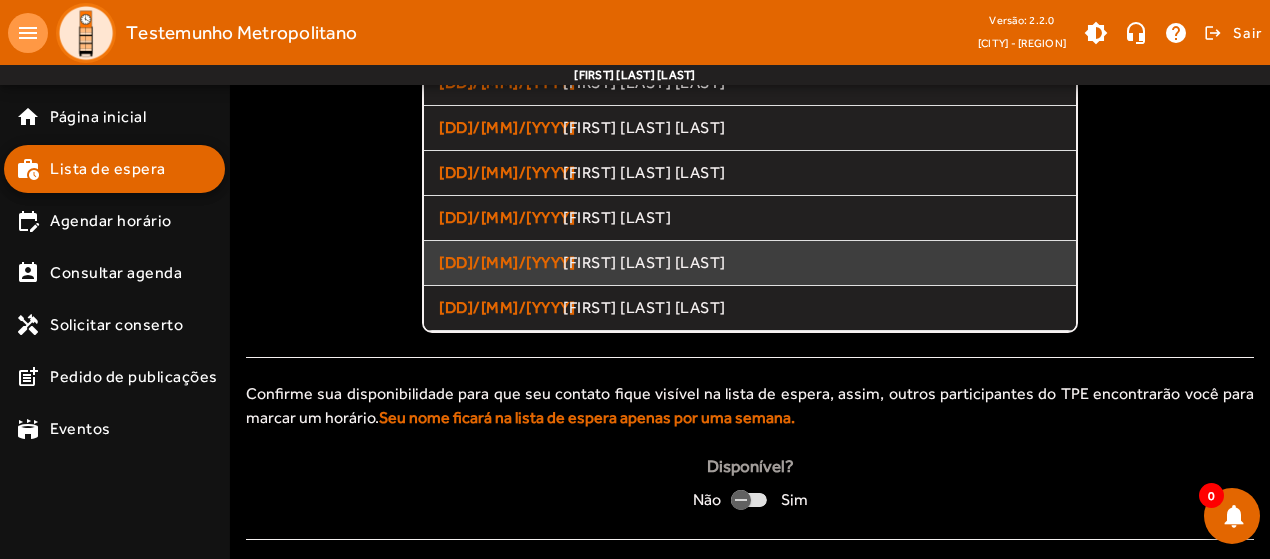scroll, scrollTop: 181, scrollLeft: 0, axis: vertical 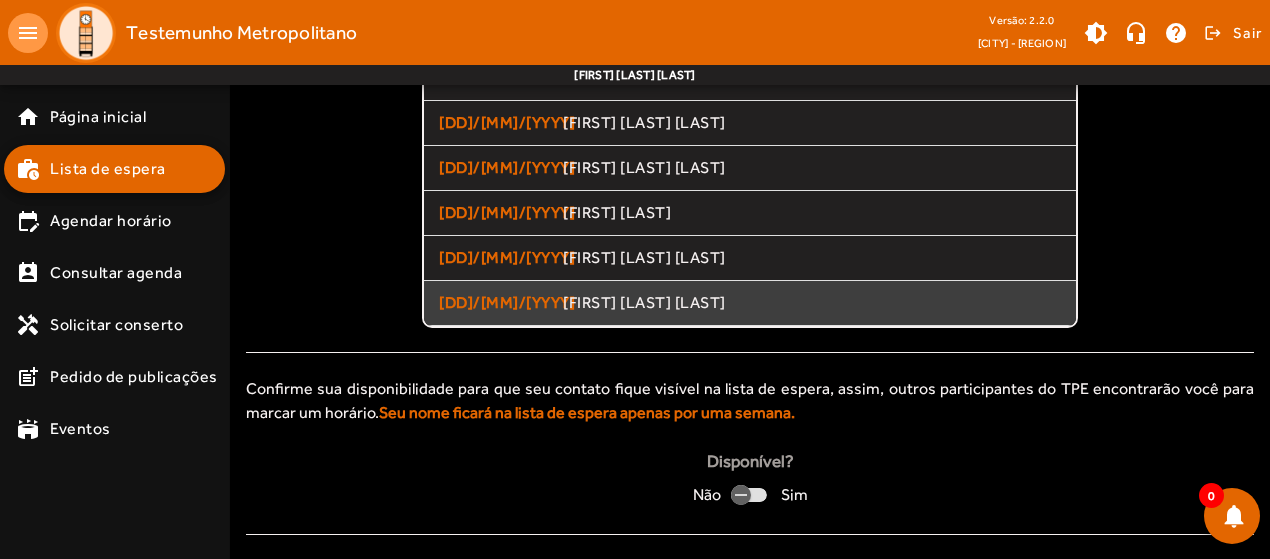 click on "[DD]/[MM]/[YYYY] [FIRST] [LAST] [LAST]" at bounding box center (749, -12) 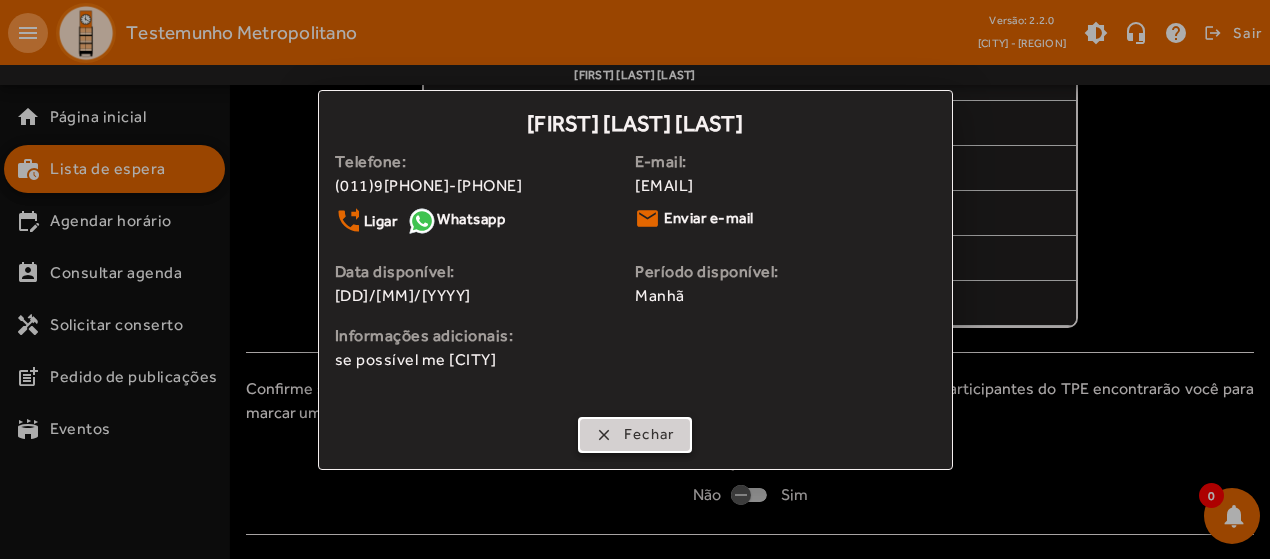 click at bounding box center (635, 435) 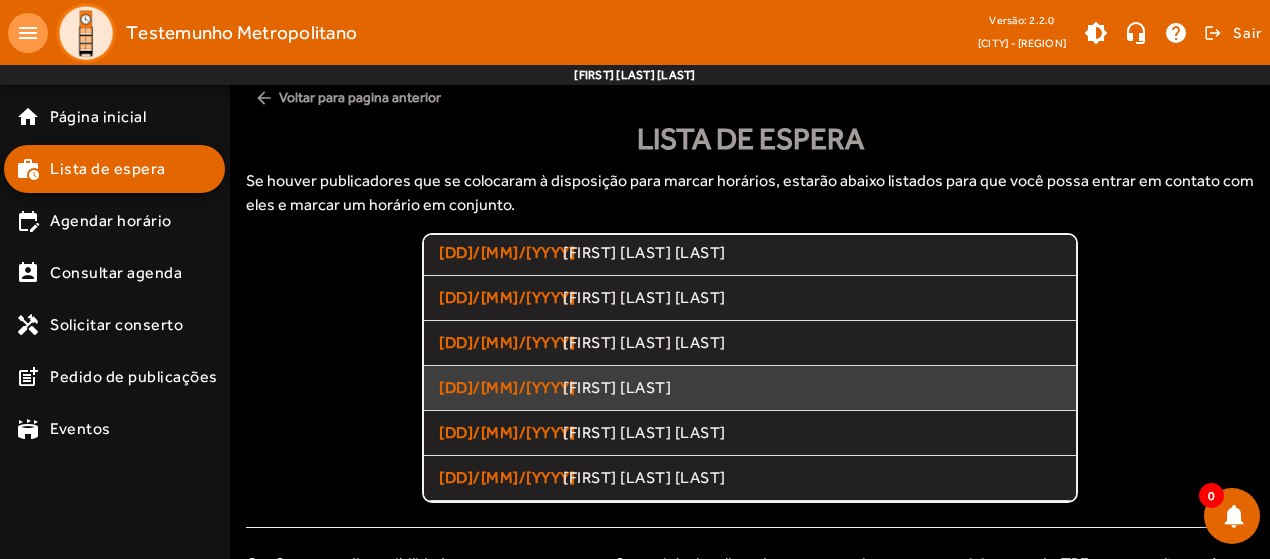 scroll, scrollTop: 0, scrollLeft: 0, axis: both 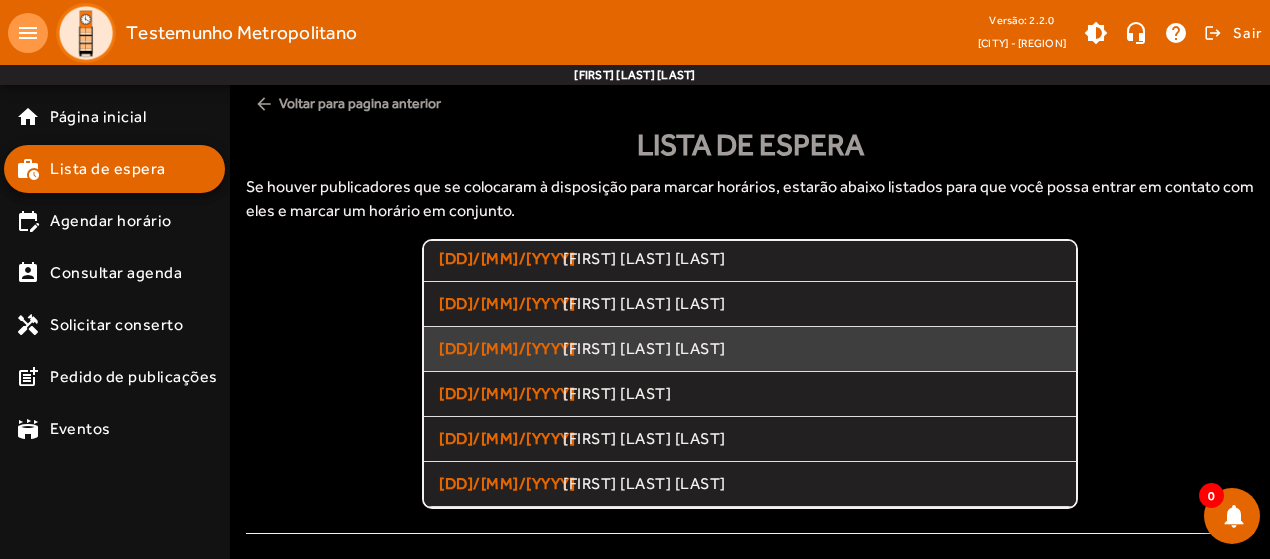 click on "[FIRST] [LAST] [LAST]" at bounding box center (811, 169) 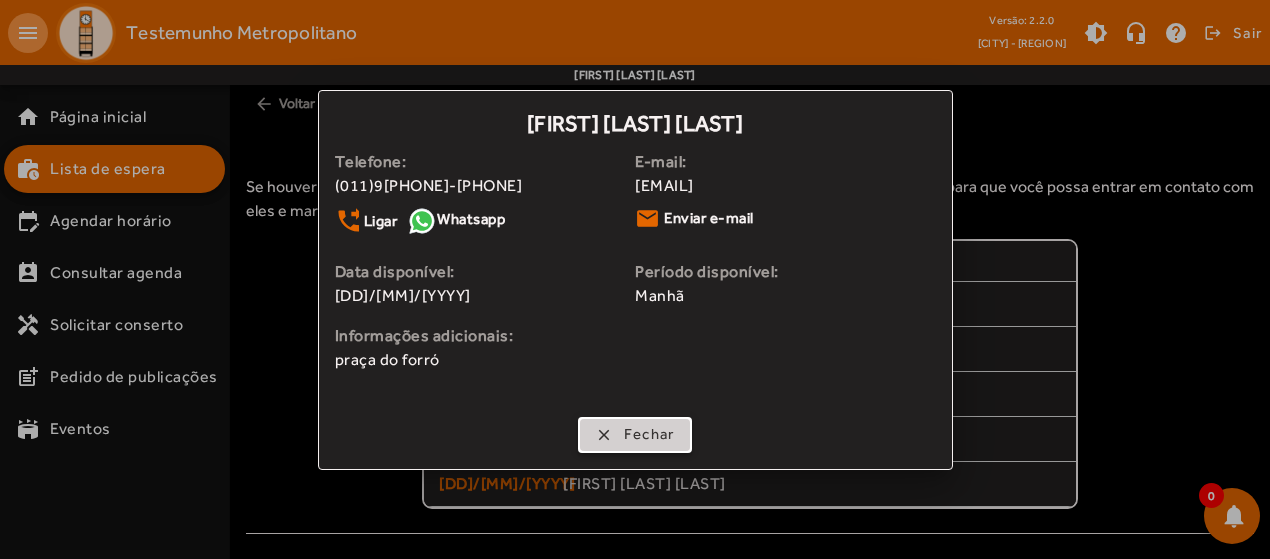 click on "Fechar" at bounding box center [649, 434] 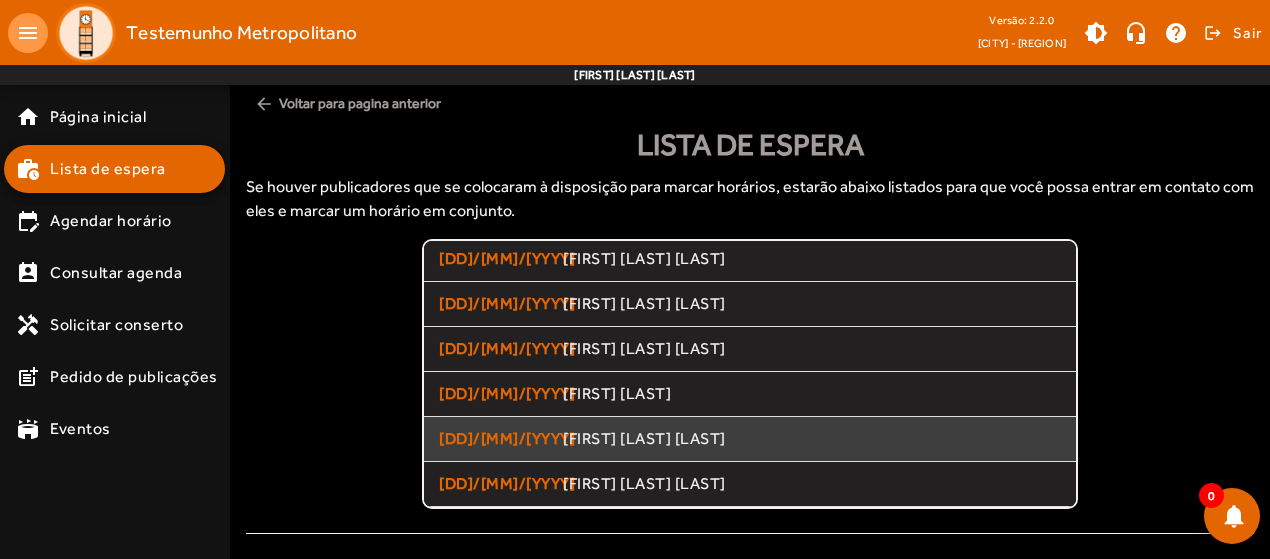 scroll, scrollTop: 100, scrollLeft: 0, axis: vertical 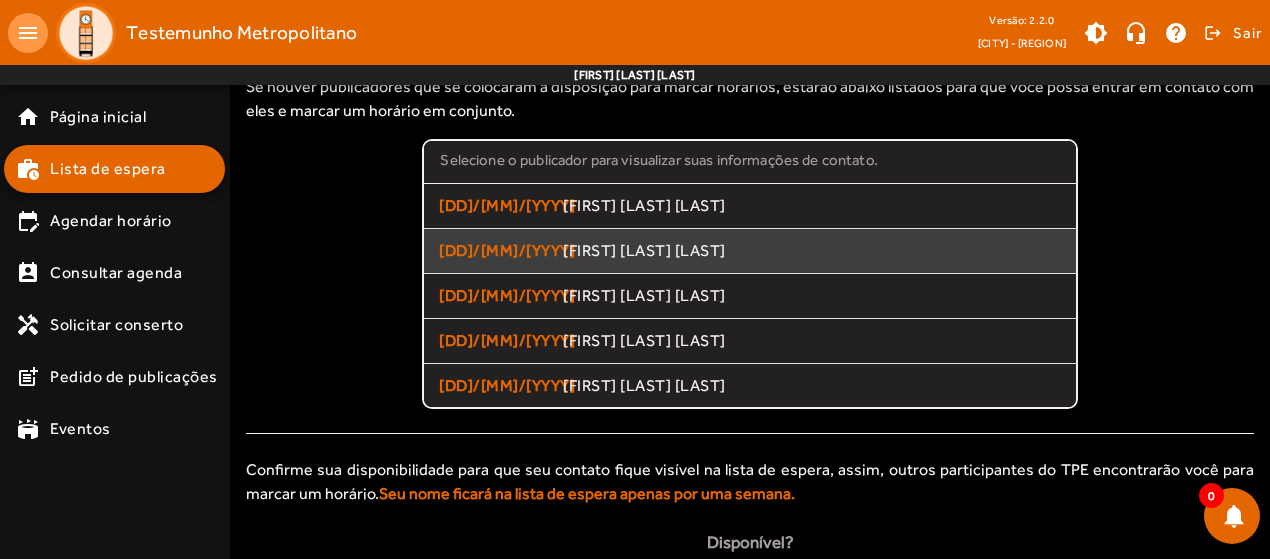 click on "[FIRST] [LAST] [LAST]" at bounding box center (811, 206) 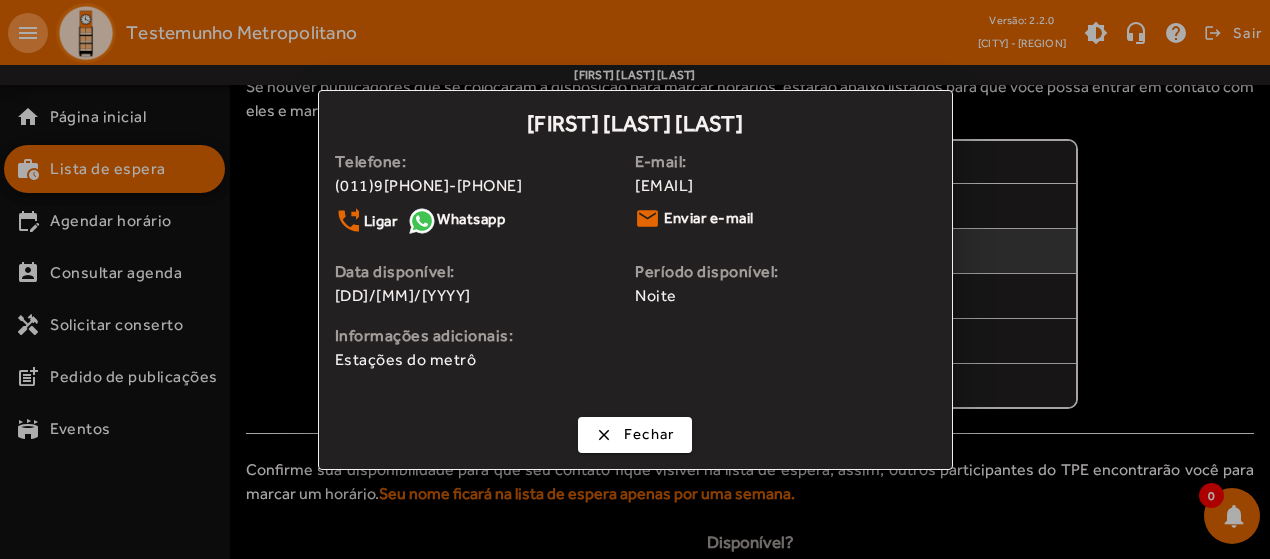 scroll, scrollTop: 0, scrollLeft: 0, axis: both 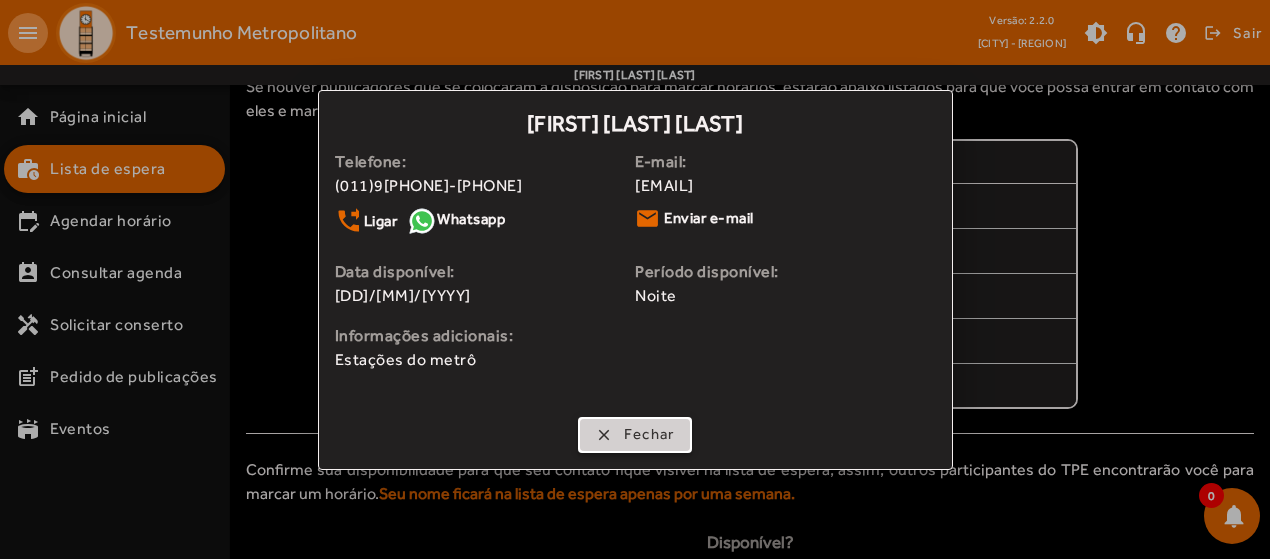 click on "Fechar" at bounding box center (649, 434) 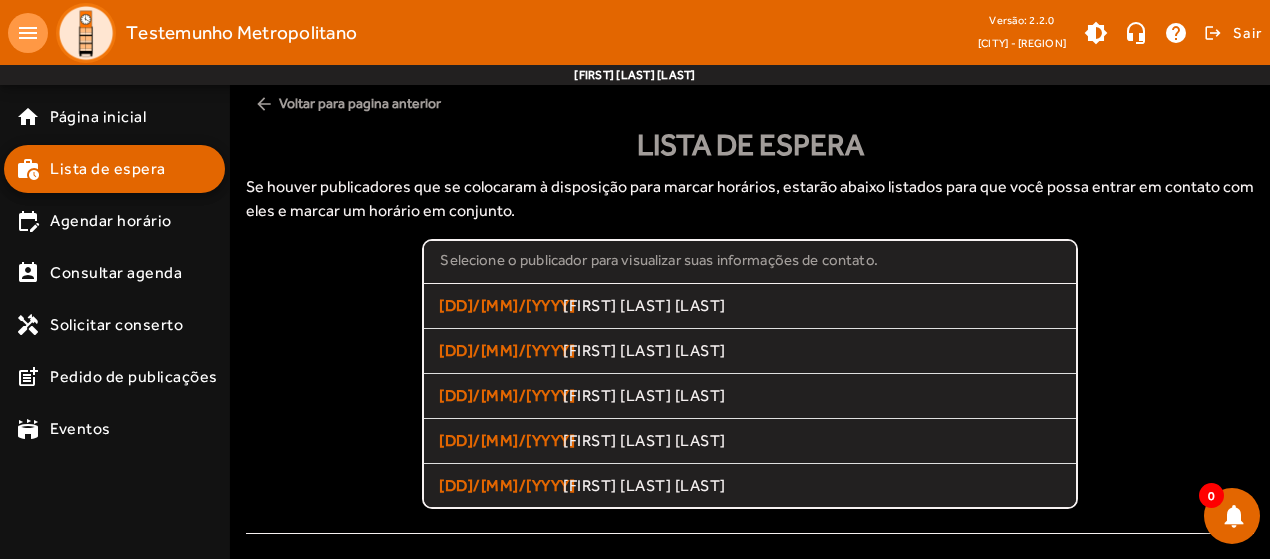 scroll, scrollTop: 100, scrollLeft: 0, axis: vertical 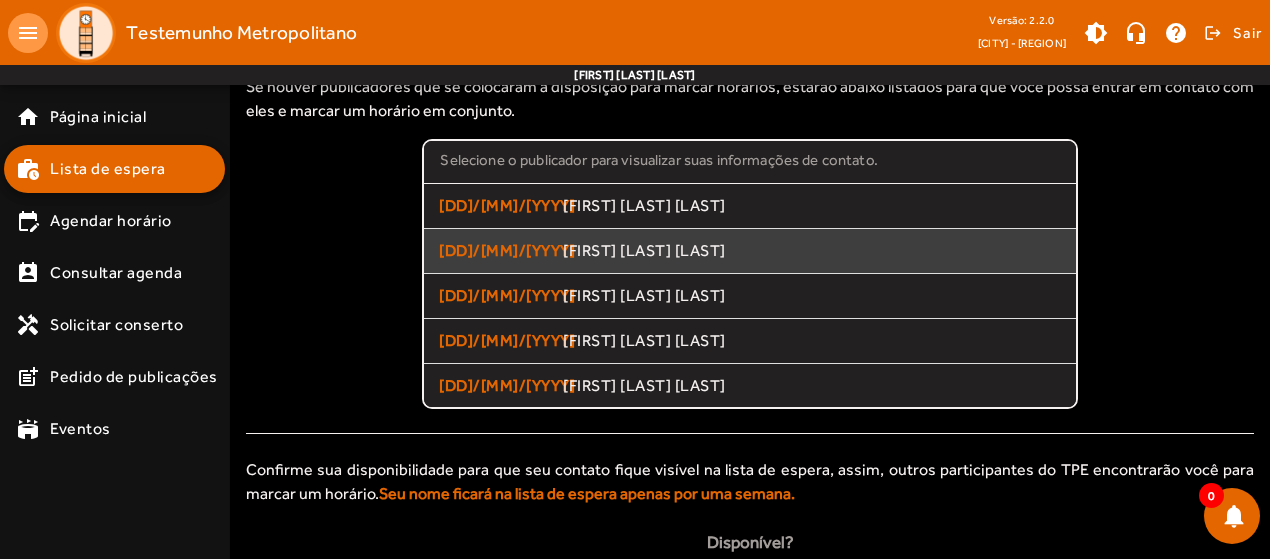 click on "[FIRST] [LAST] [LAST]" at bounding box center [811, 206] 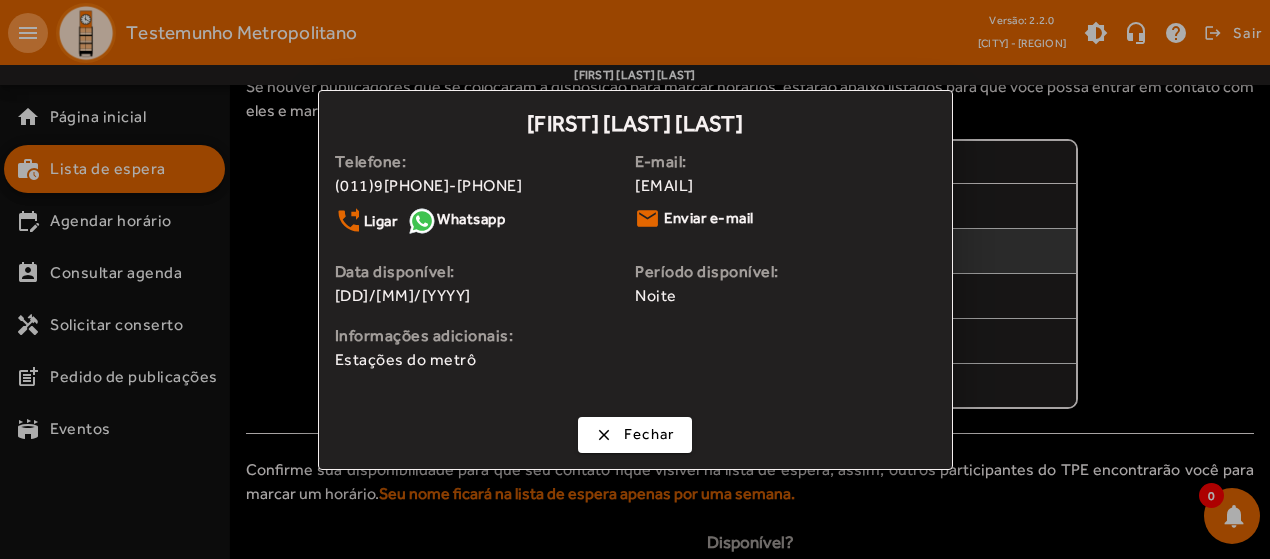 scroll, scrollTop: 0, scrollLeft: 0, axis: both 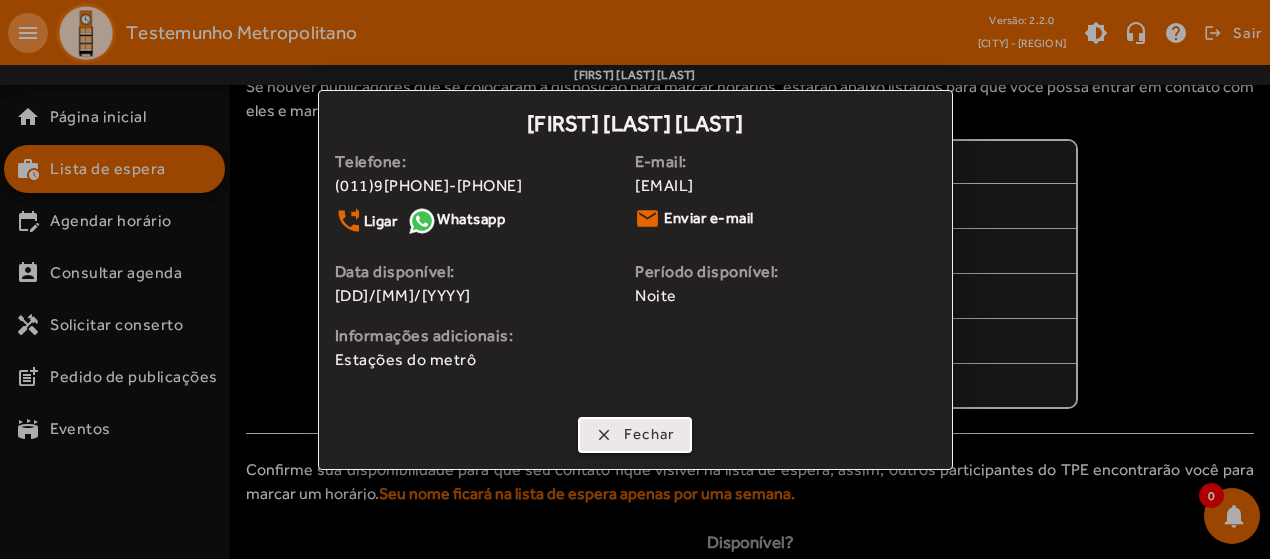 click on "Fechar" at bounding box center [649, 434] 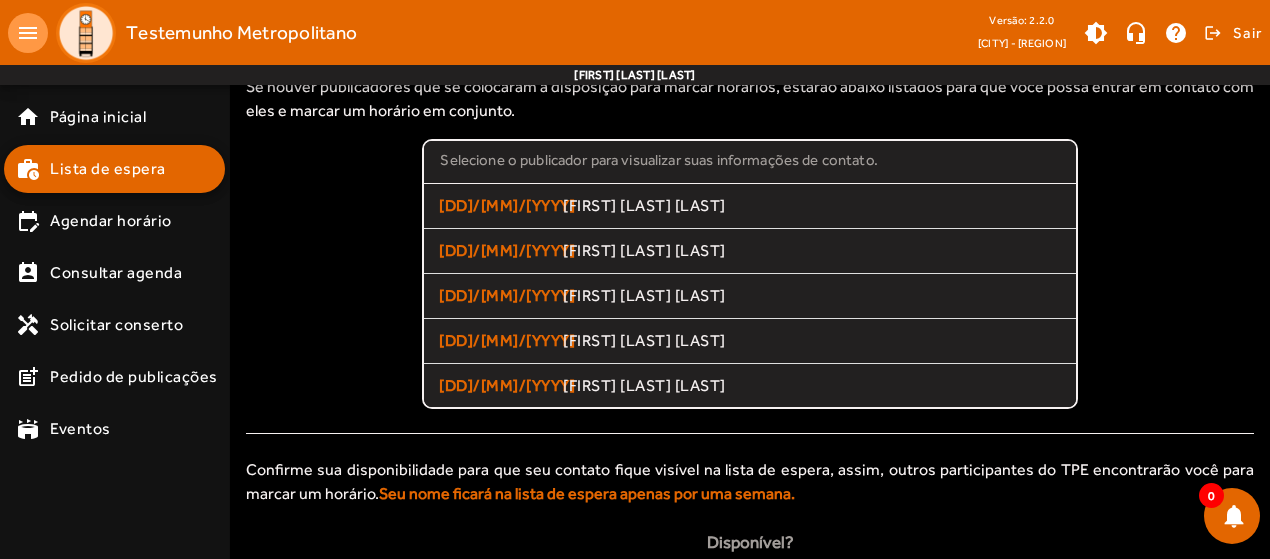 scroll, scrollTop: 100, scrollLeft: 0, axis: vertical 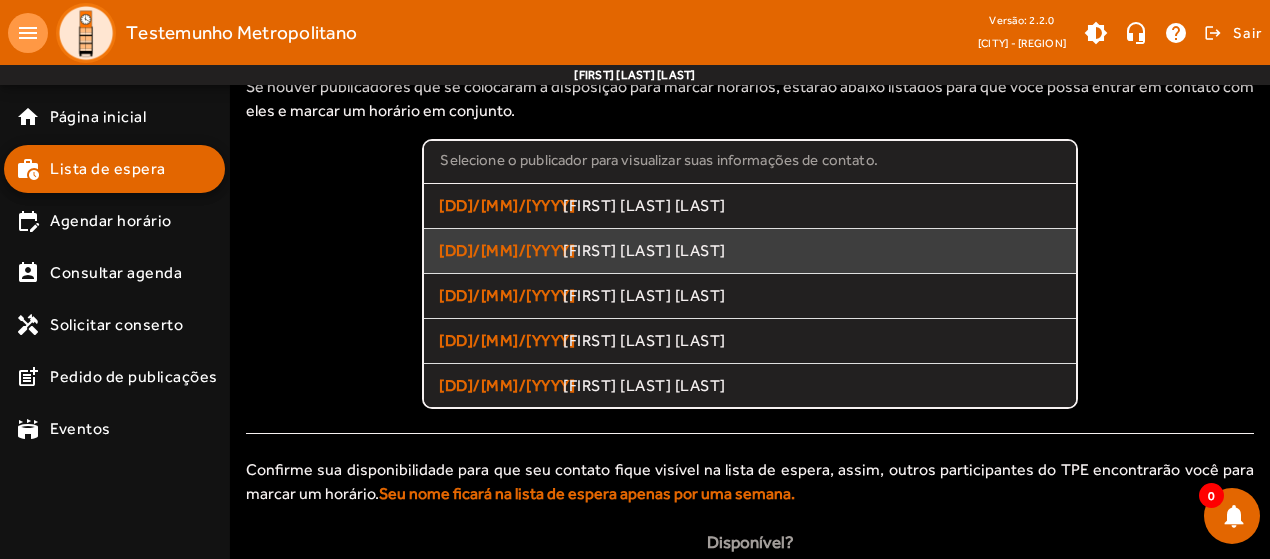 click on "[FIRST] [LAST] [LAST]" at bounding box center (811, 206) 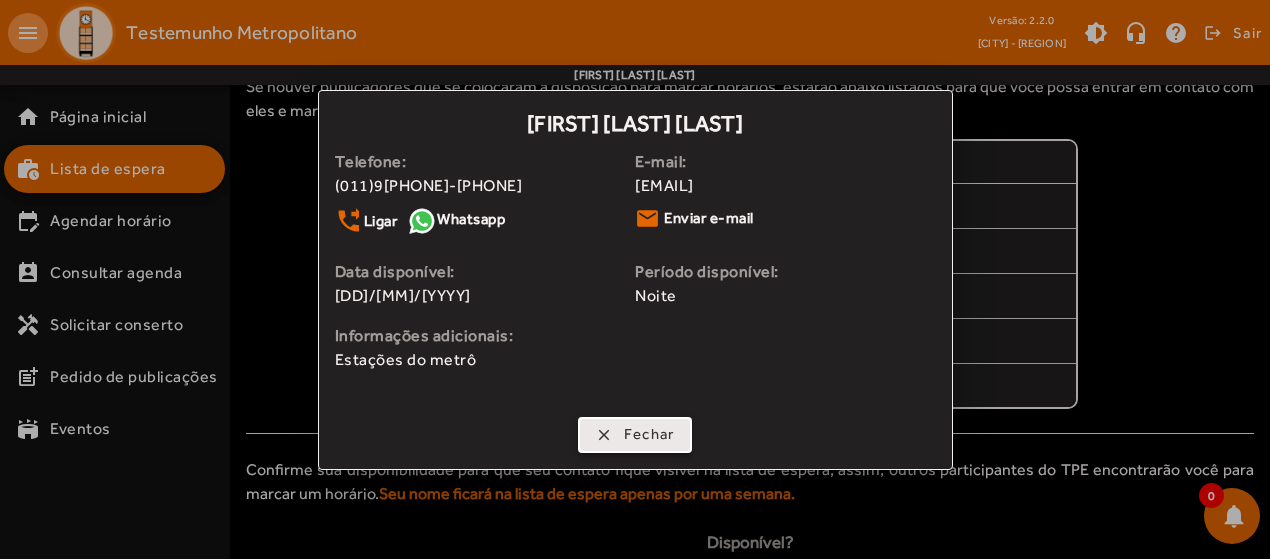 click on "Fechar" at bounding box center [649, 434] 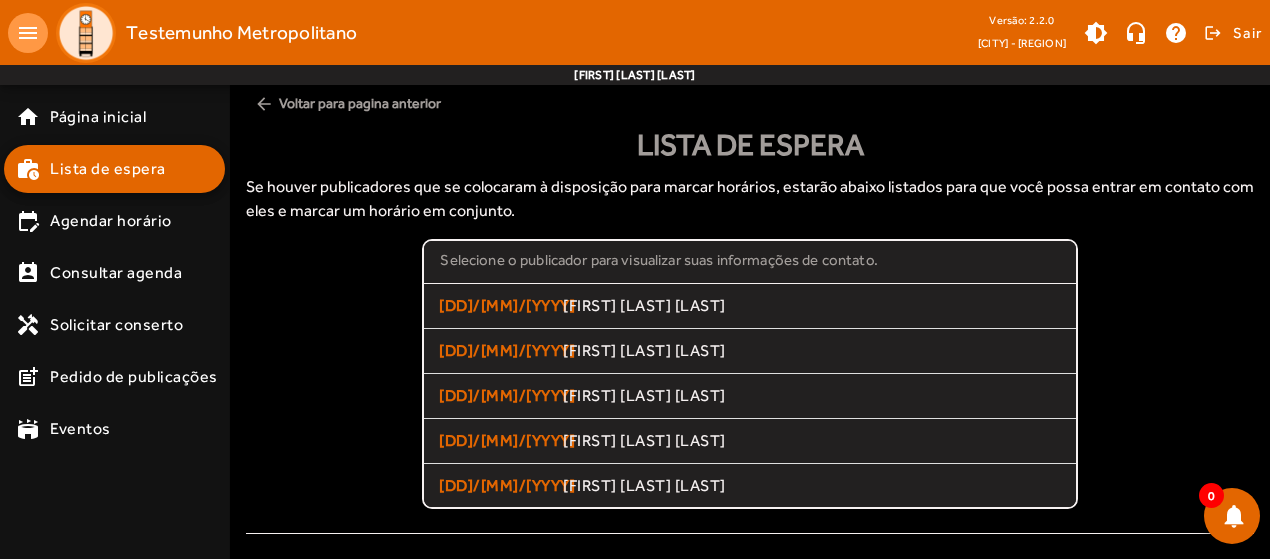 scroll, scrollTop: 100, scrollLeft: 0, axis: vertical 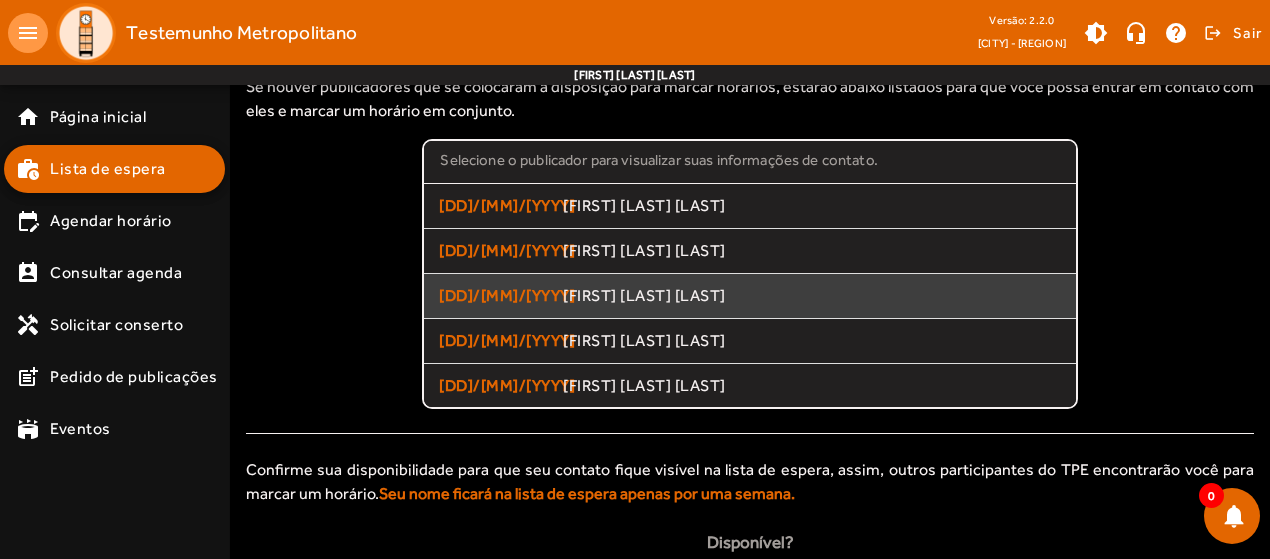click on "[DD]/[MM]/[YYYY] [FIRST] [LAST] [LAST]" at bounding box center (749, 296) 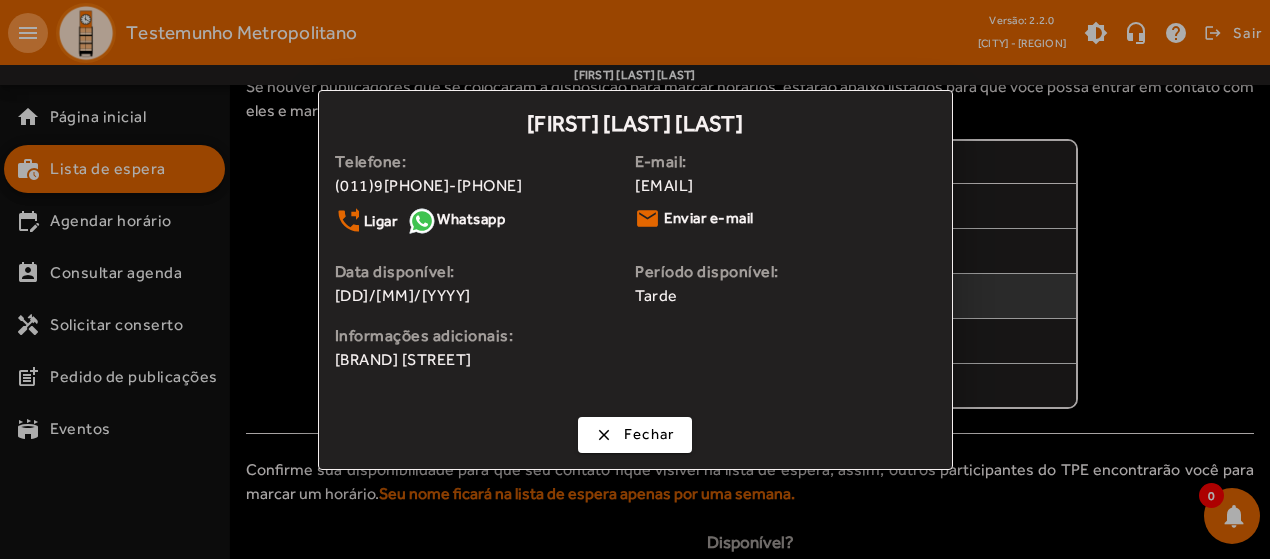 scroll, scrollTop: 0, scrollLeft: 0, axis: both 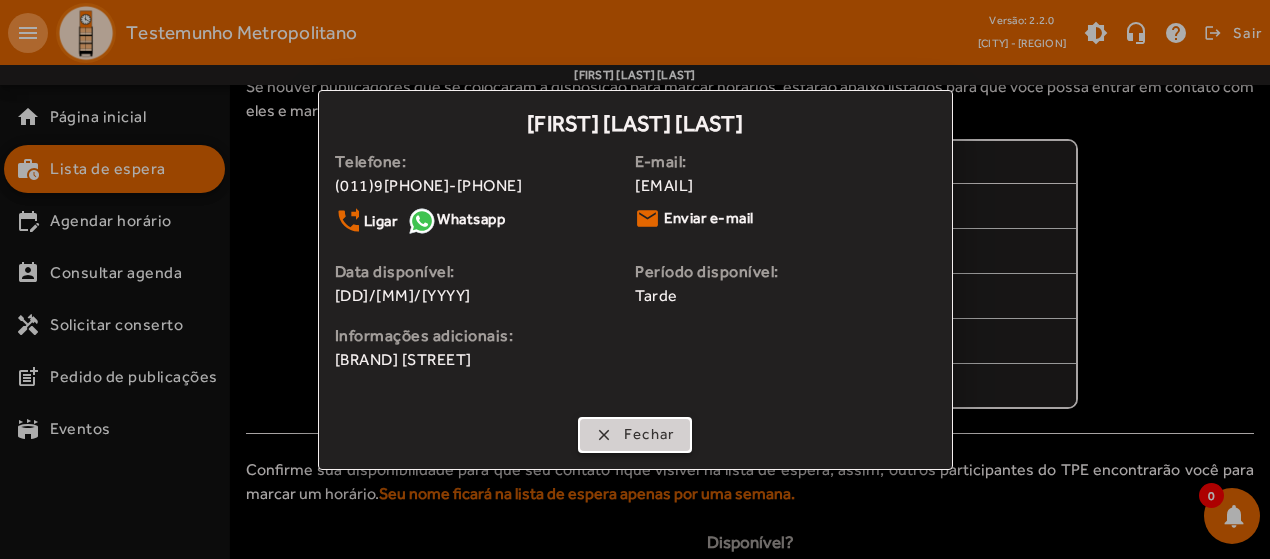 click on "Fechar" at bounding box center [649, 434] 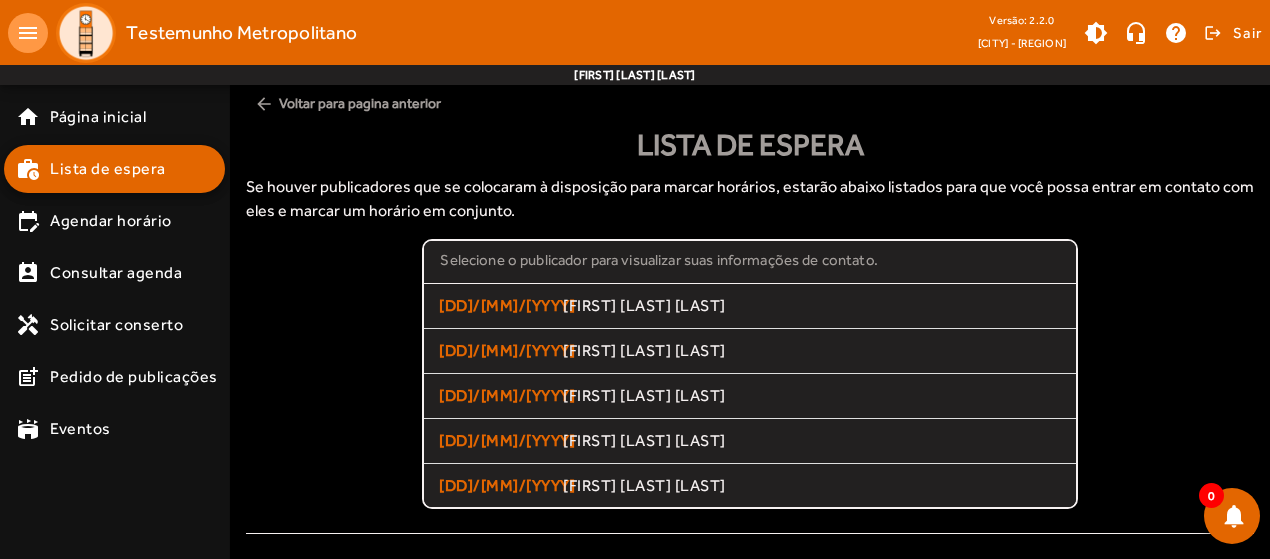 scroll, scrollTop: 100, scrollLeft: 0, axis: vertical 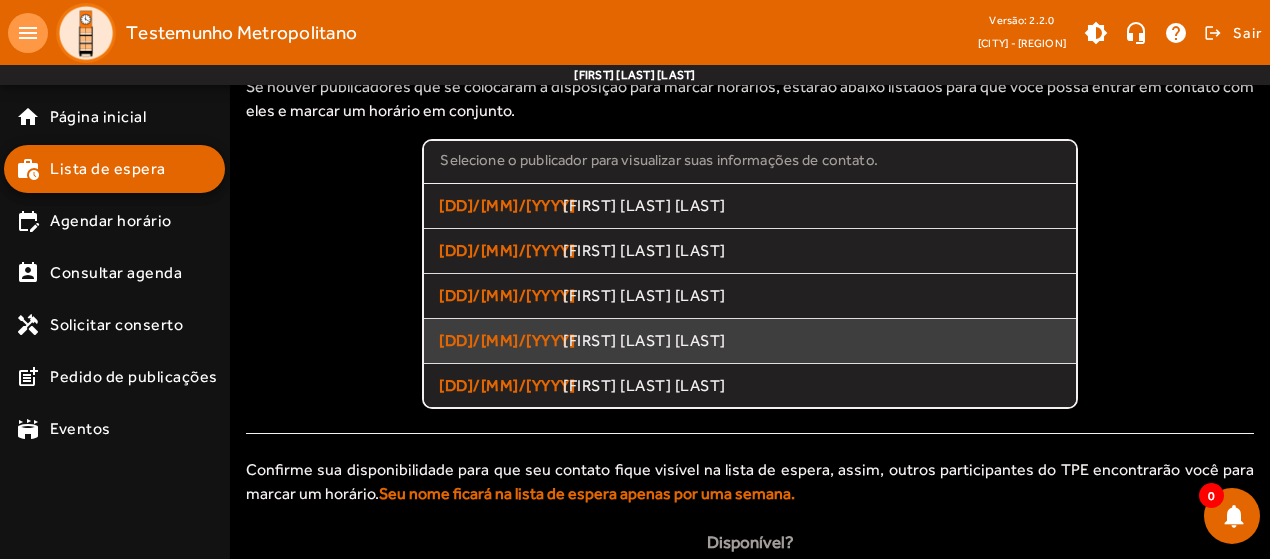 click on "[FIRST] [LAST] [LAST]" at bounding box center (811, 206) 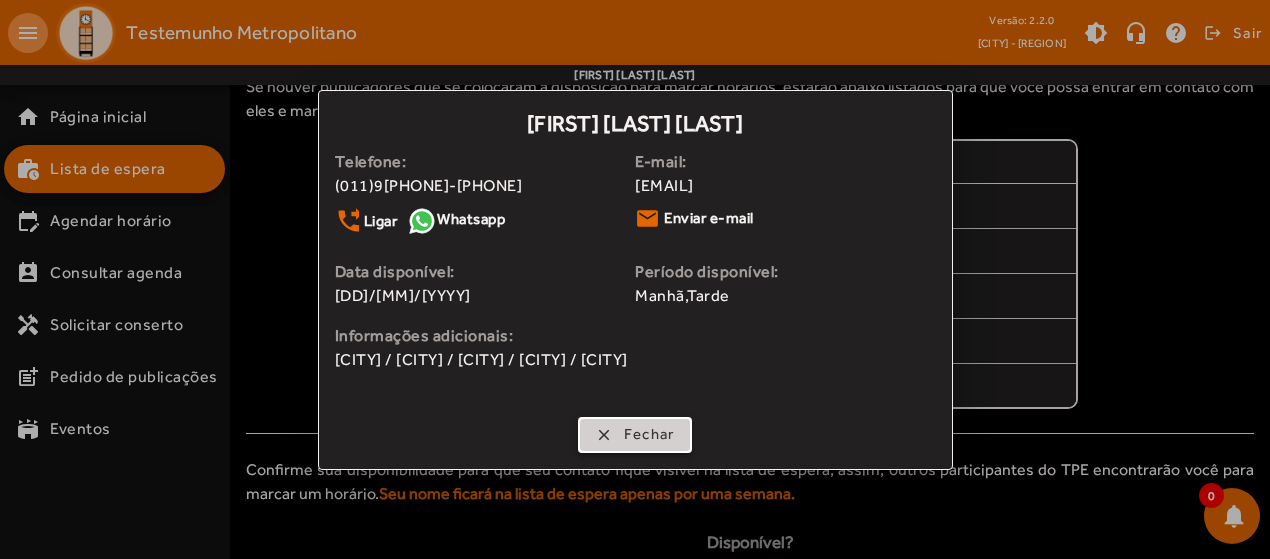 click on "Fechar" at bounding box center (649, 434) 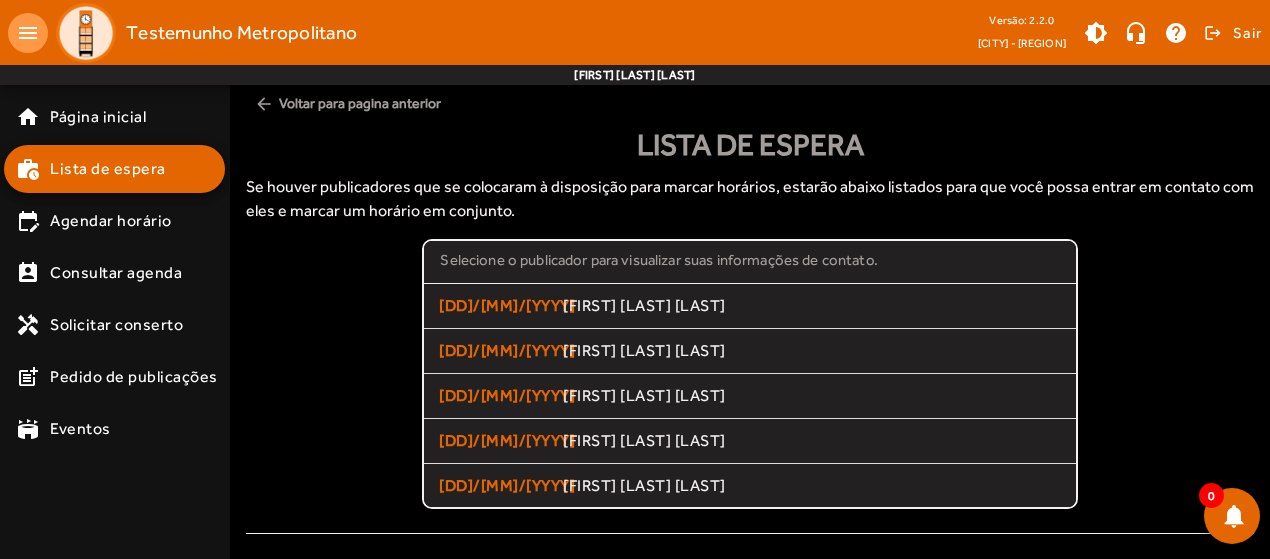 scroll, scrollTop: 100, scrollLeft: 0, axis: vertical 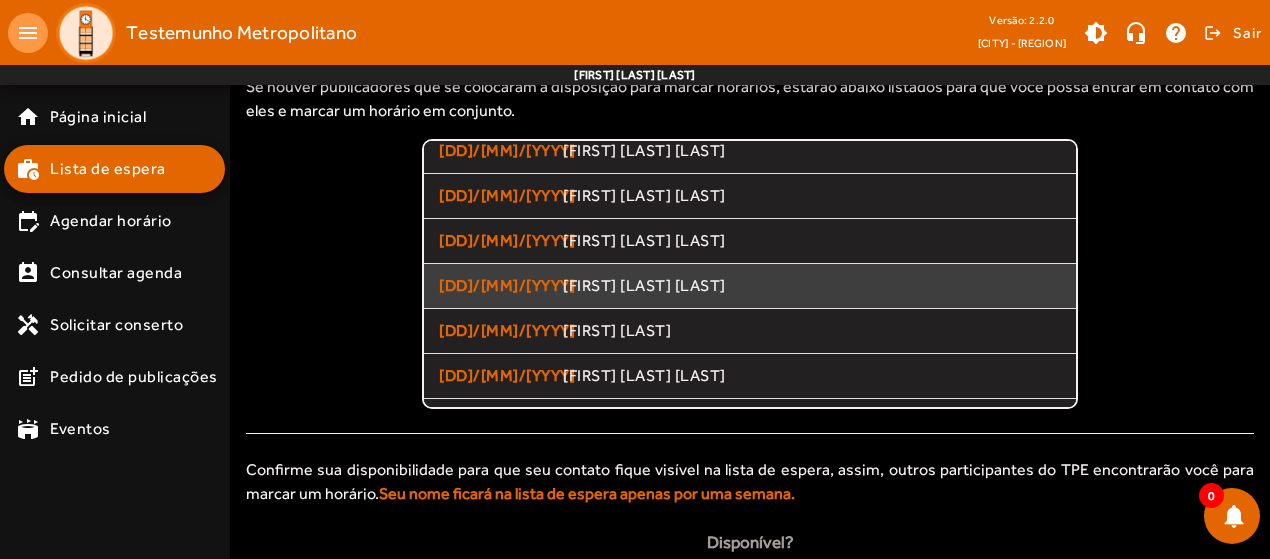 click on "[FIRST] [LAST] [LAST]" at bounding box center (811, 106) 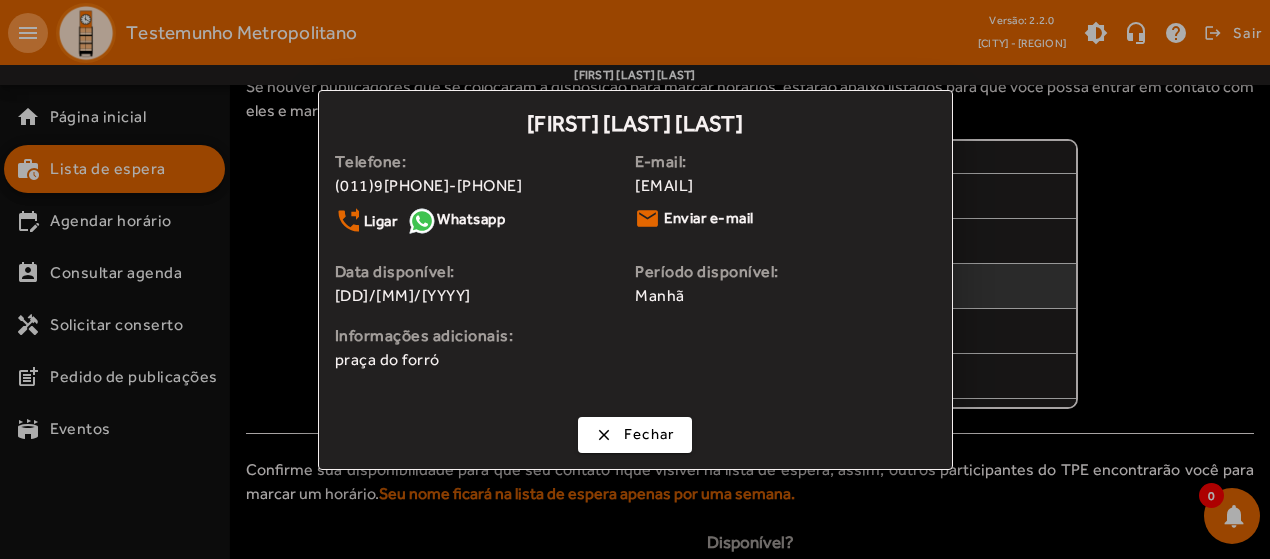 scroll, scrollTop: 0, scrollLeft: 0, axis: both 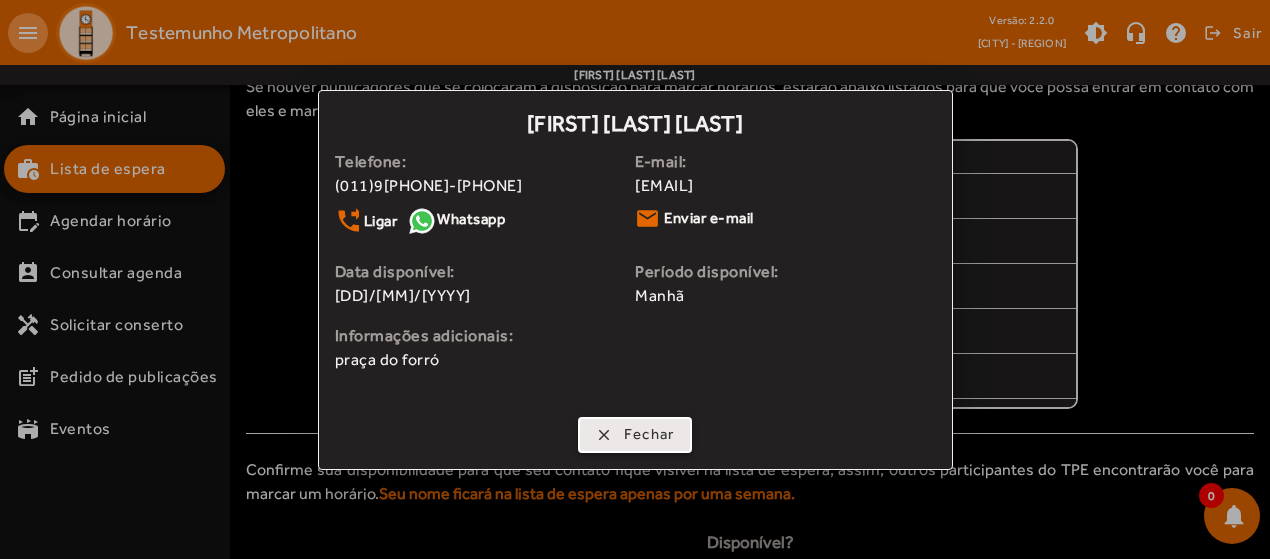 click on "Fechar" at bounding box center (649, 434) 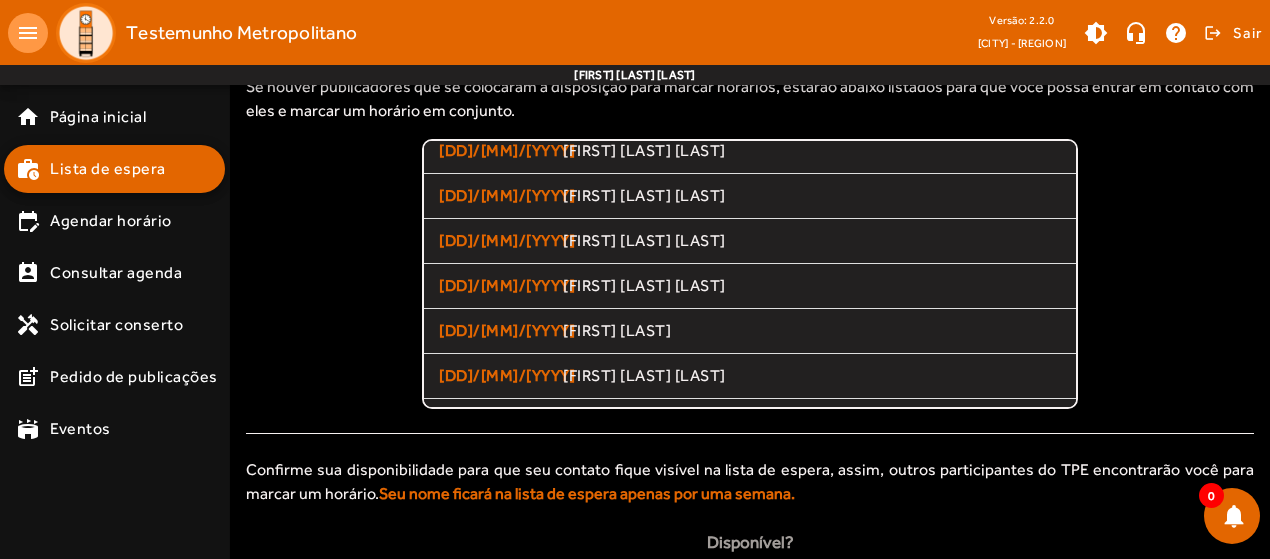 scroll, scrollTop: 100, scrollLeft: 0, axis: vertical 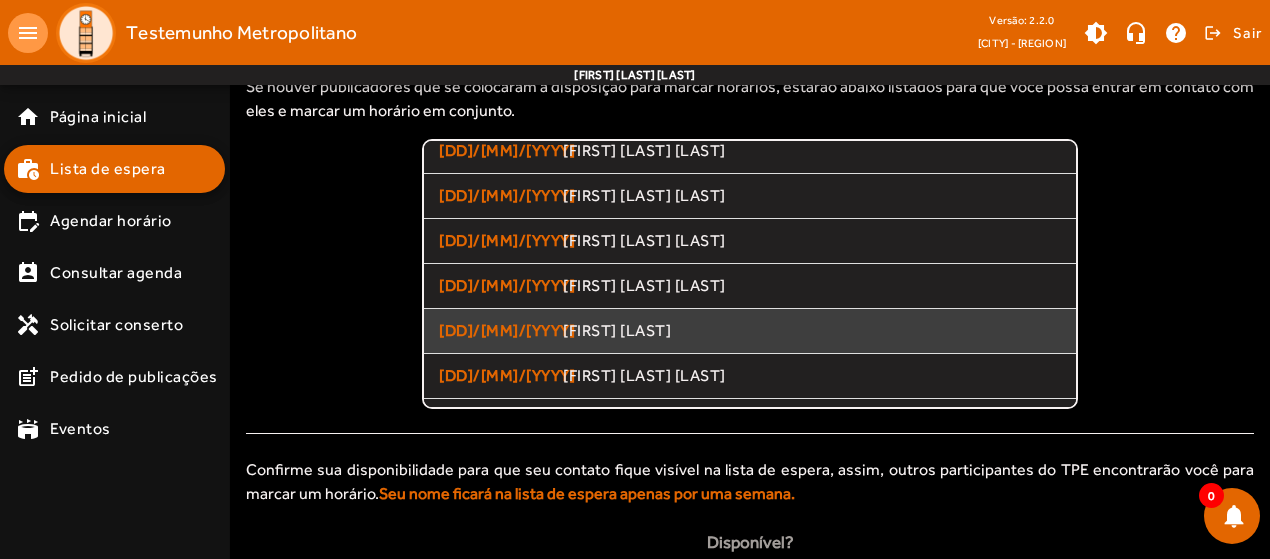 click on "[FIRST] [LAST]" at bounding box center [811, 106] 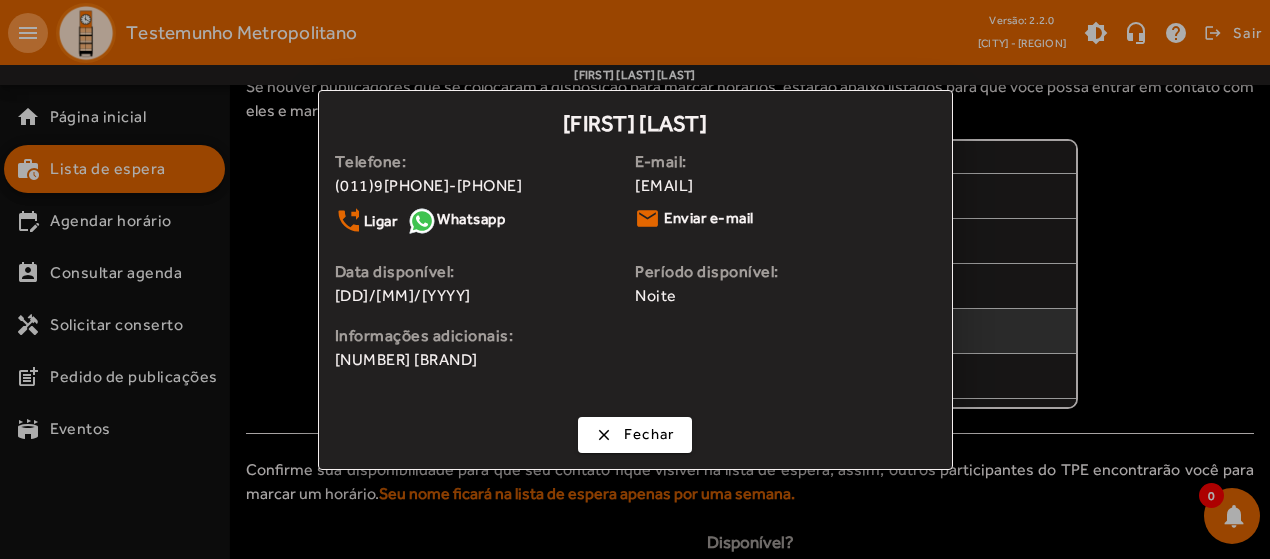scroll, scrollTop: 0, scrollLeft: 0, axis: both 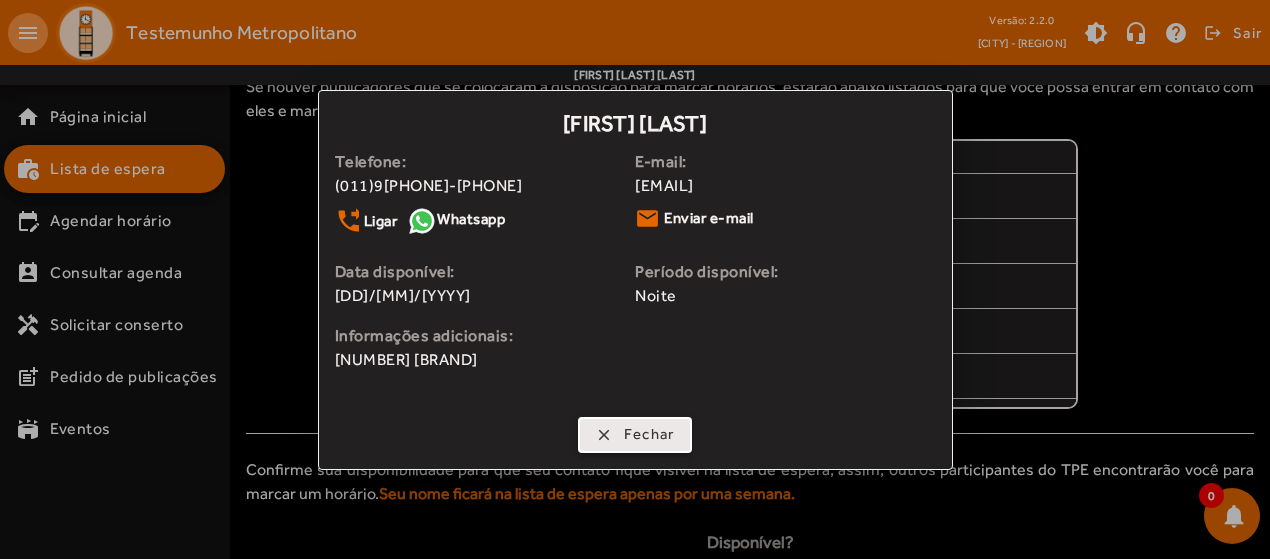 click at bounding box center [635, 435] 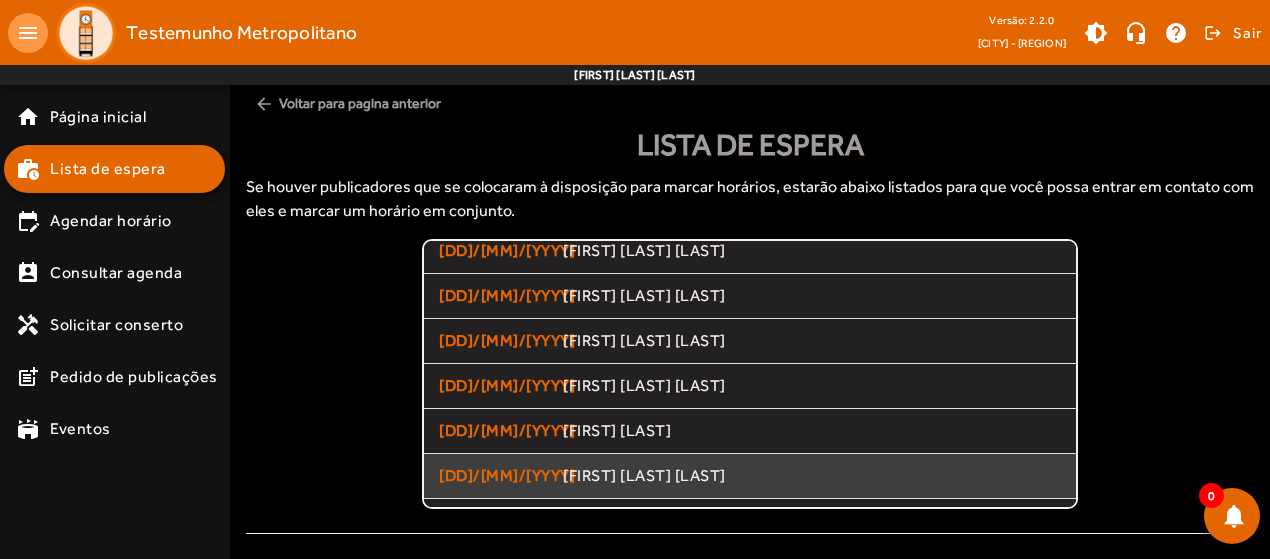 scroll, scrollTop: 100, scrollLeft: 0, axis: vertical 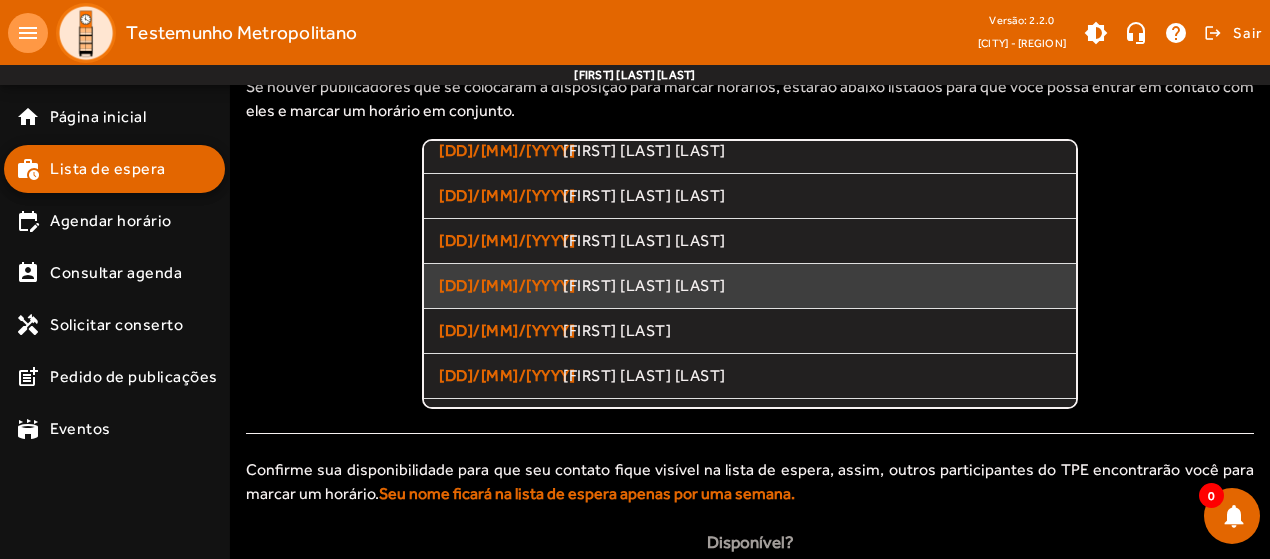 click on "[FIRST] [LAST] [LAST]" at bounding box center (811, 106) 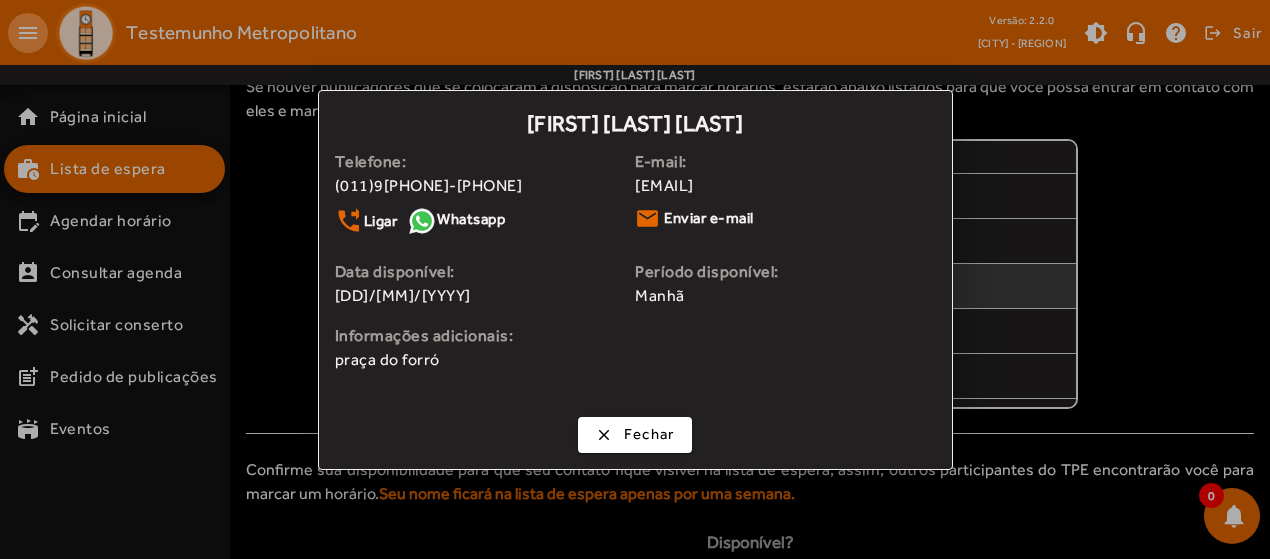scroll, scrollTop: 0, scrollLeft: 0, axis: both 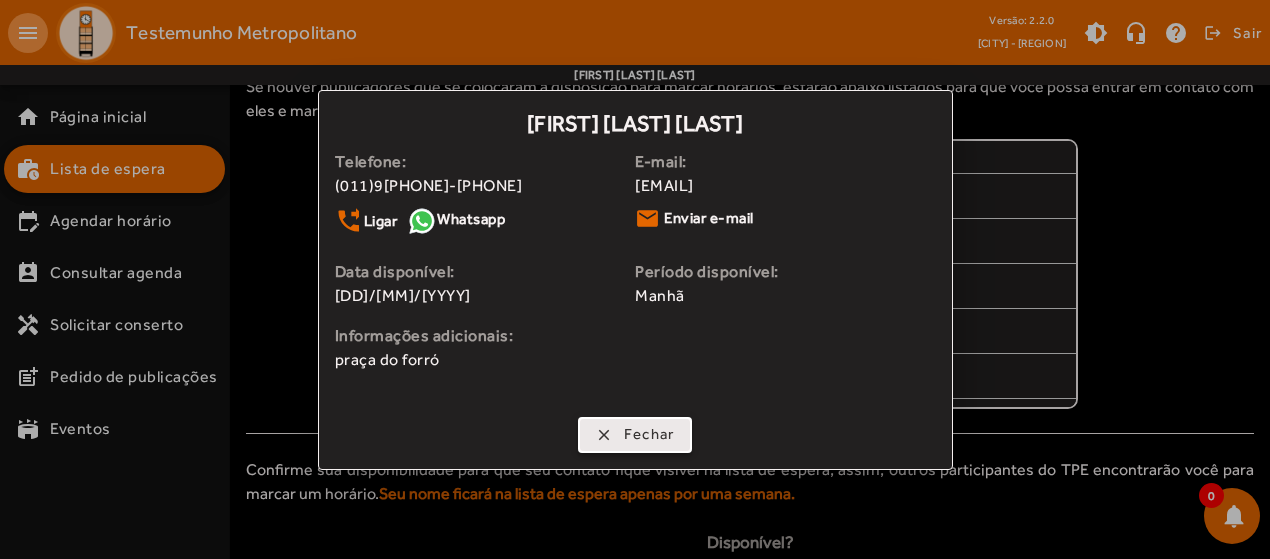 click at bounding box center (635, 435) 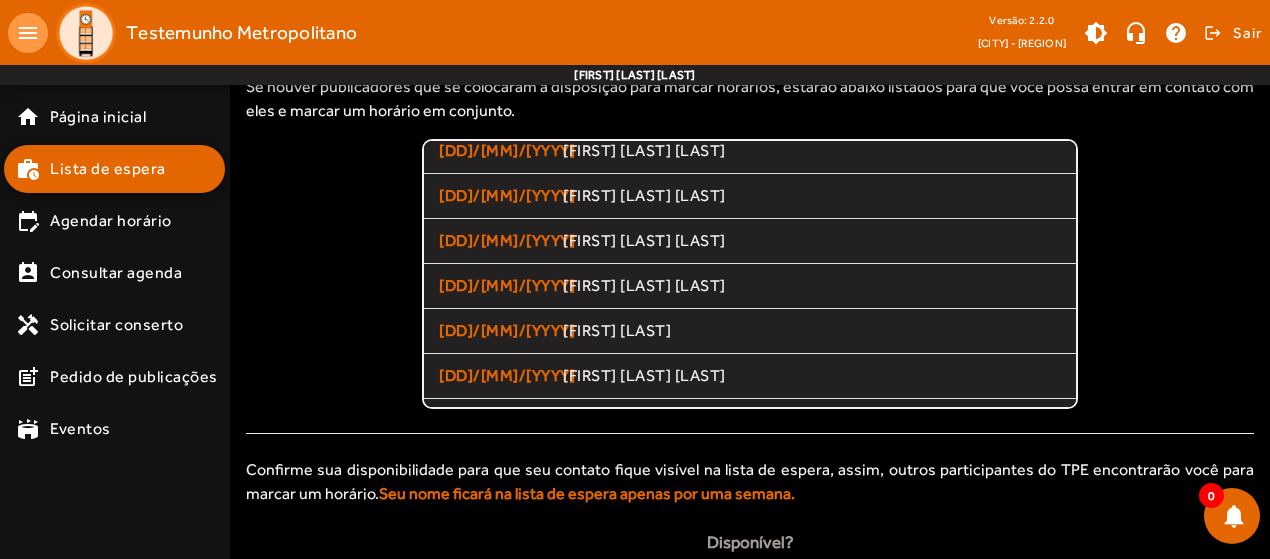 scroll, scrollTop: 100, scrollLeft: 0, axis: vertical 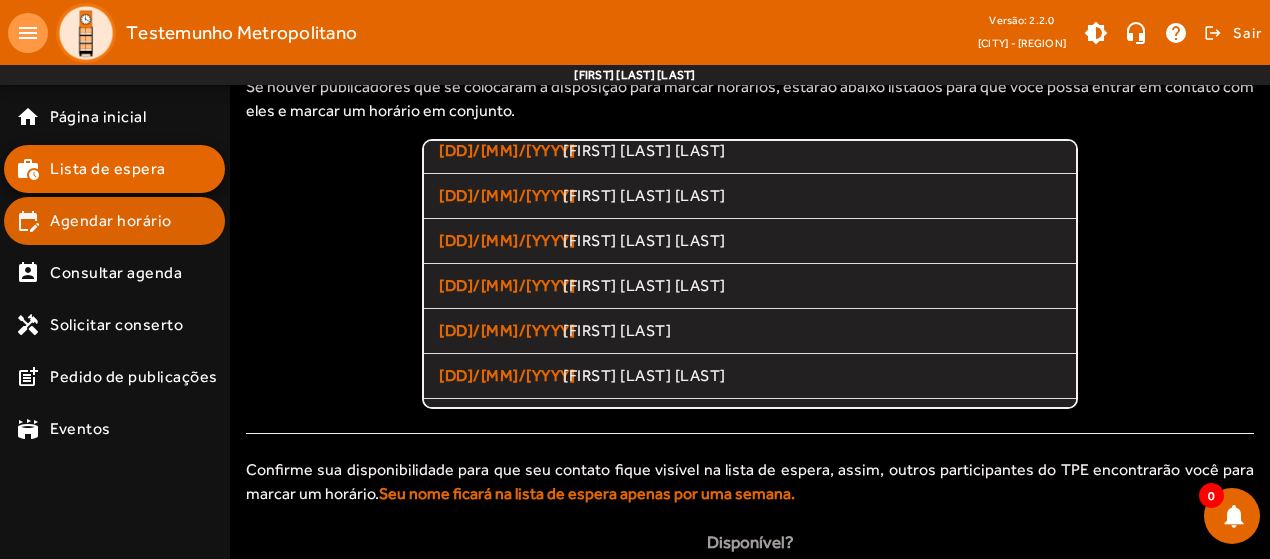 click on "Agendar horário" at bounding box center [98, 117] 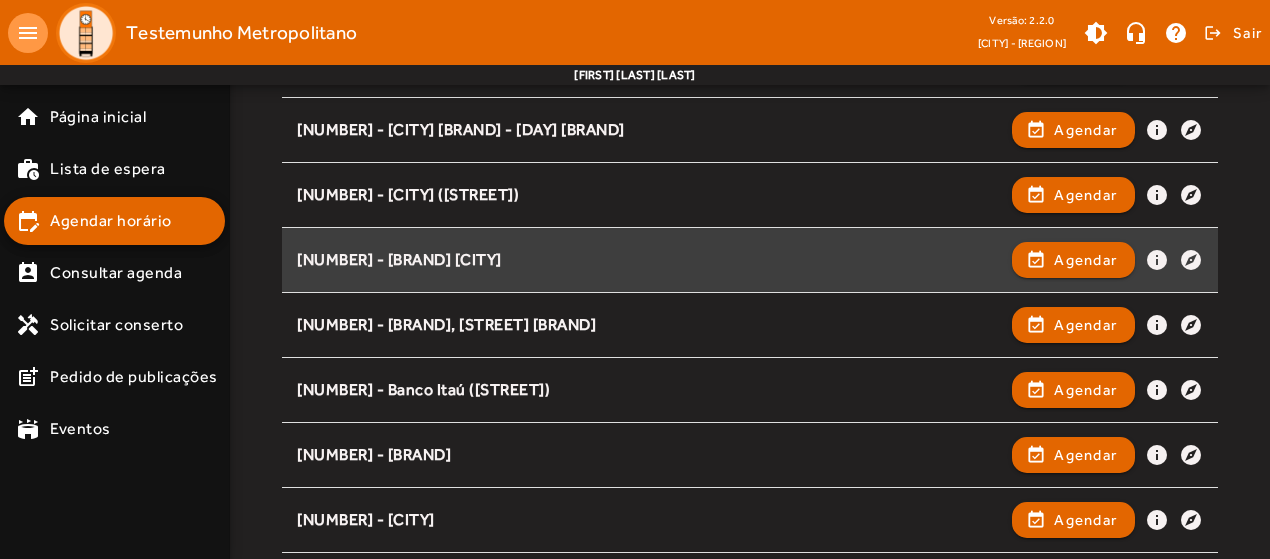 scroll, scrollTop: 400, scrollLeft: 0, axis: vertical 